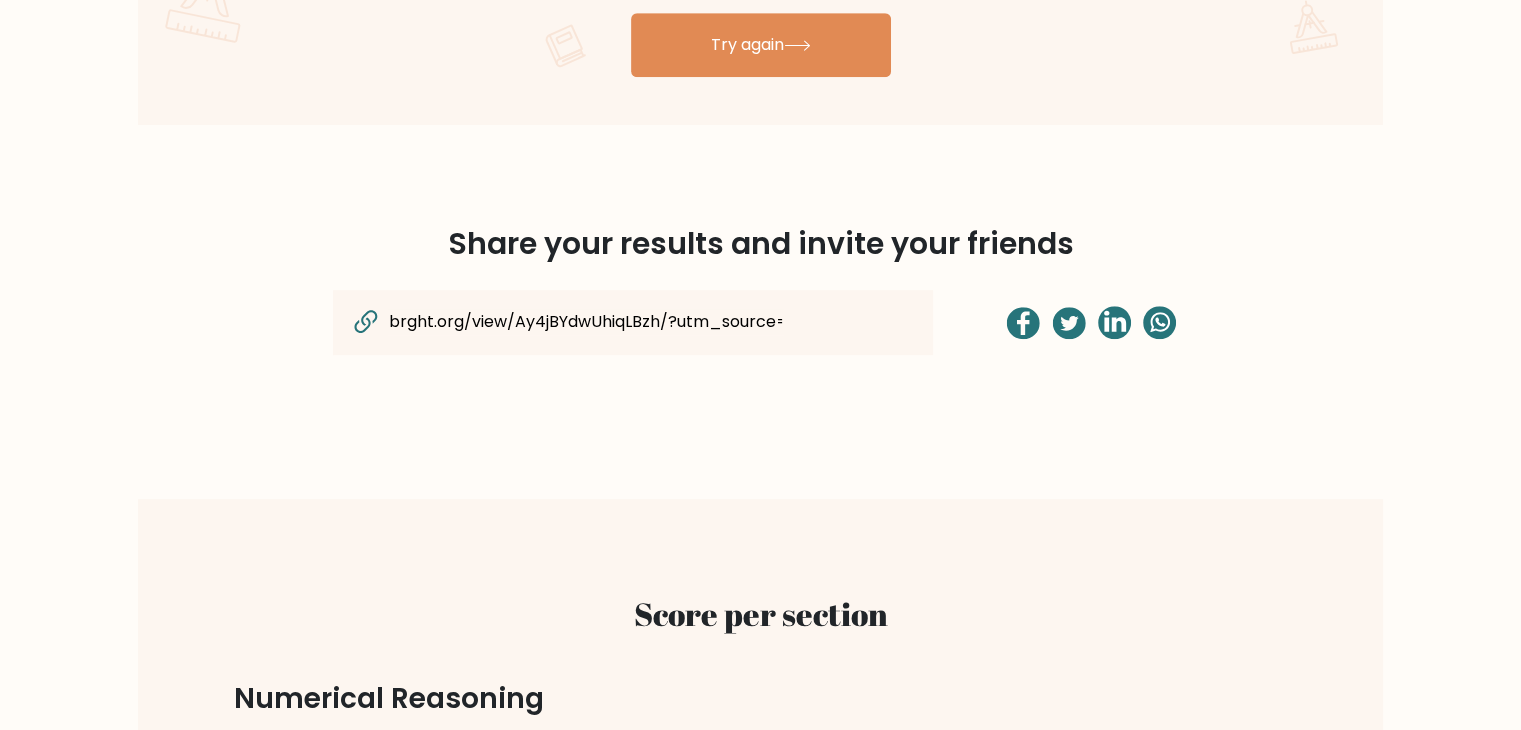 scroll, scrollTop: 1200, scrollLeft: 0, axis: vertical 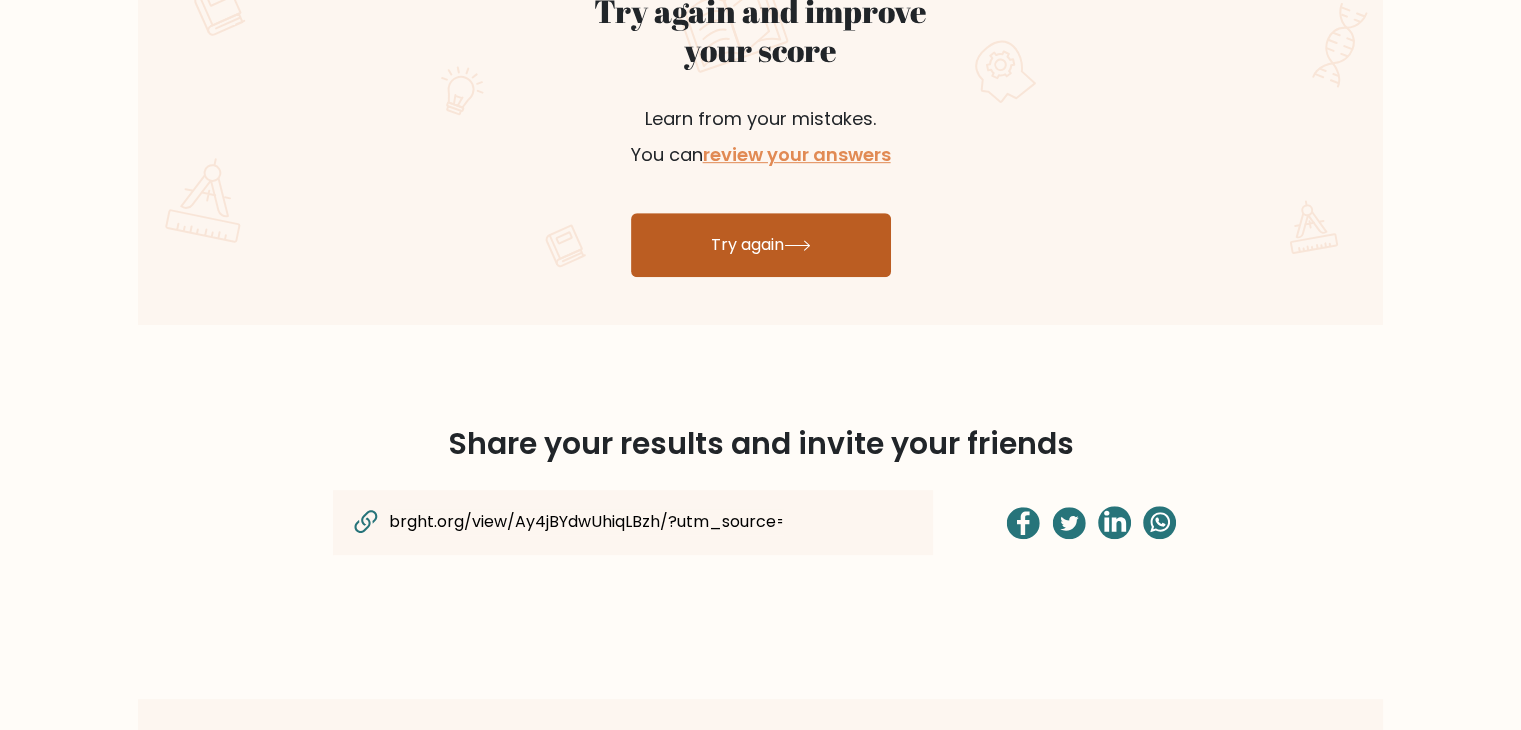 click on "Try again" at bounding box center (761, 245) 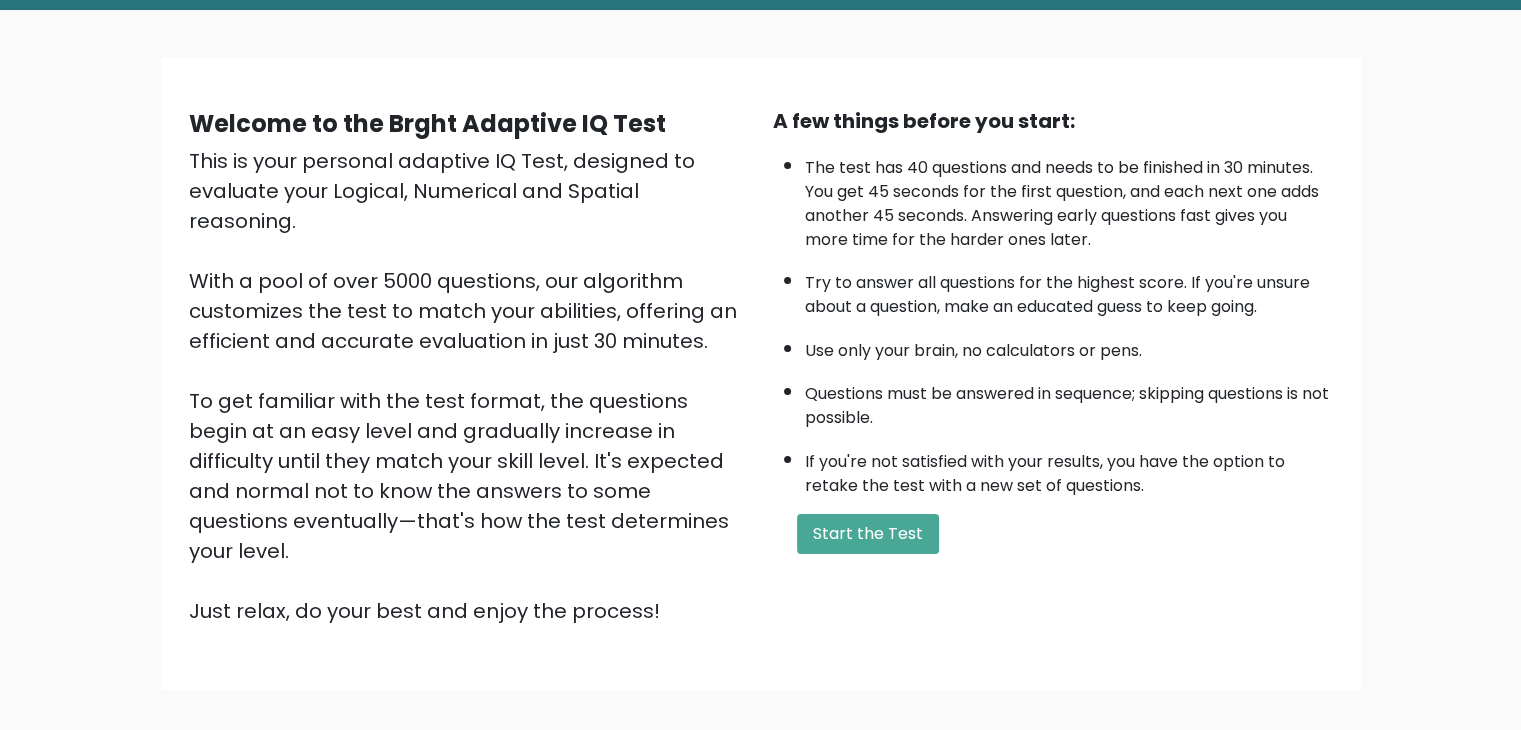 scroll, scrollTop: 186, scrollLeft: 0, axis: vertical 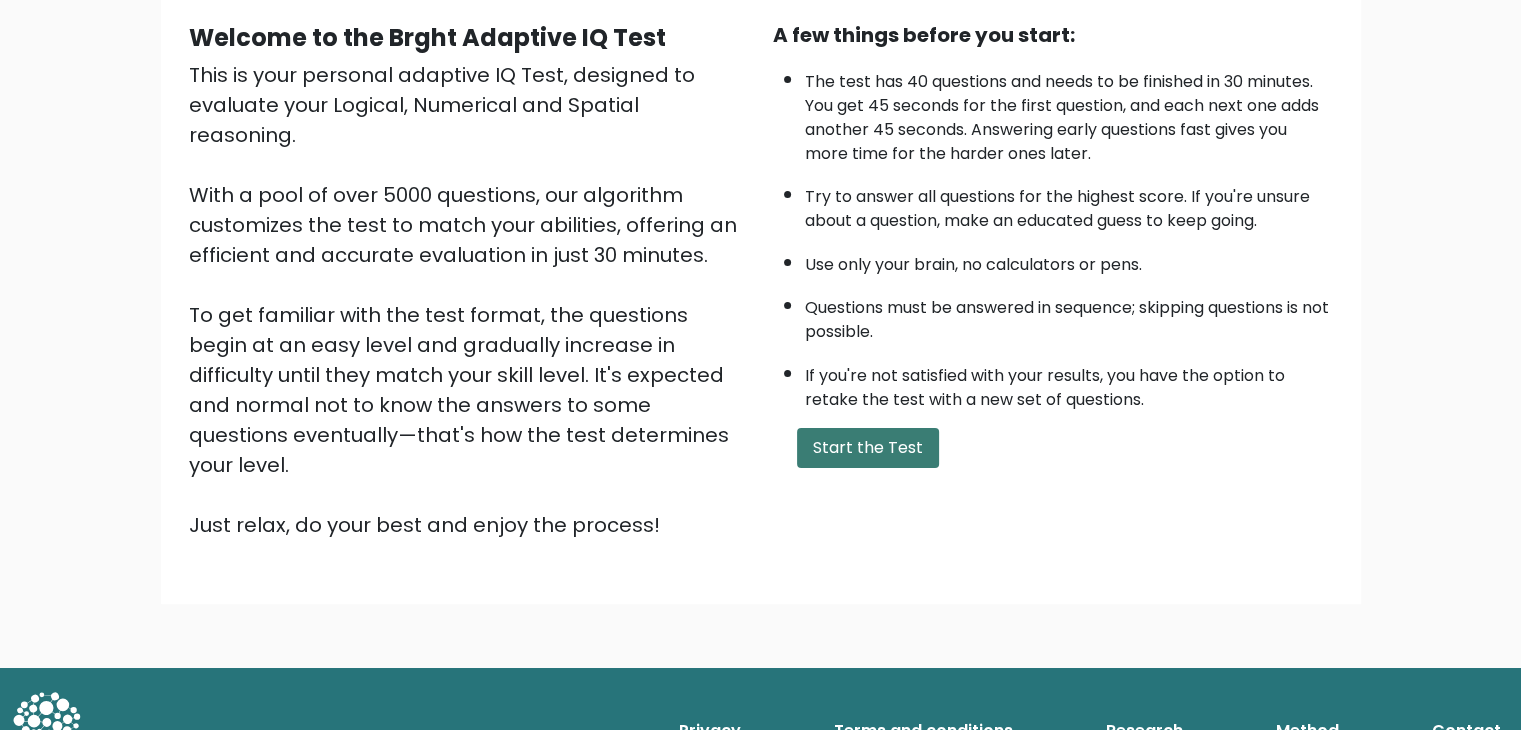 click on "Start the Test" at bounding box center [868, 448] 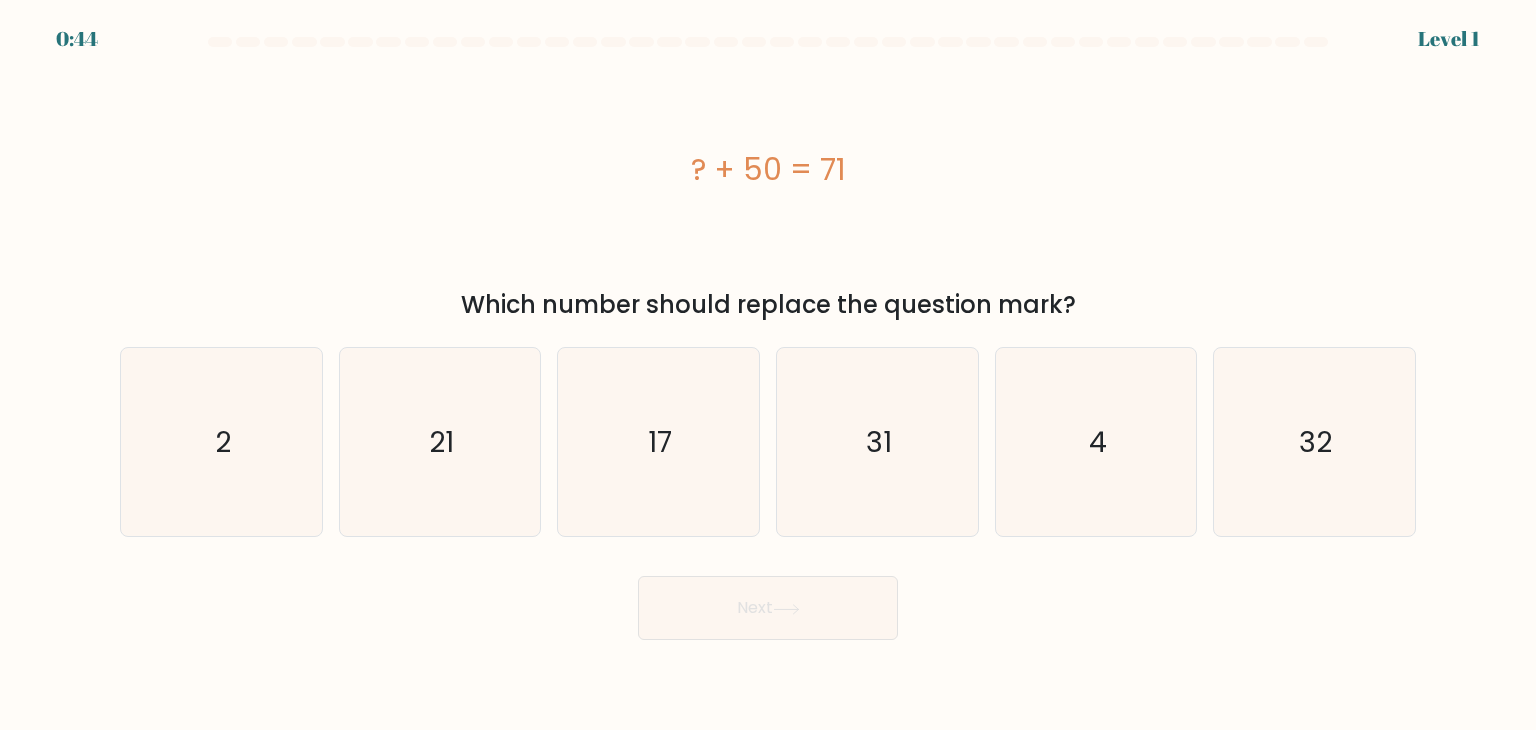 scroll, scrollTop: 0, scrollLeft: 0, axis: both 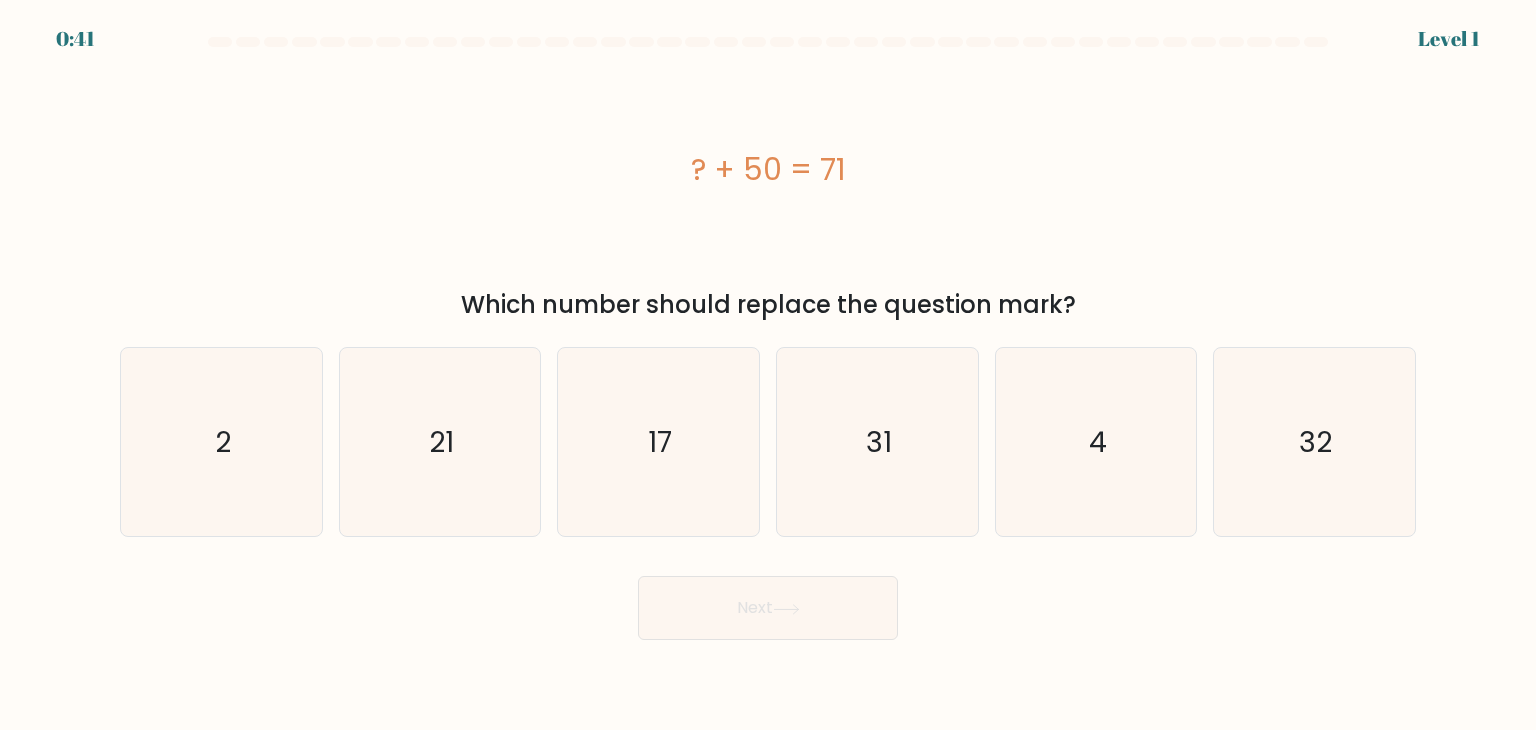 drag, startPoint x: 516, startPoint y: 453, endPoint x: 546, endPoint y: 475, distance: 37.202152 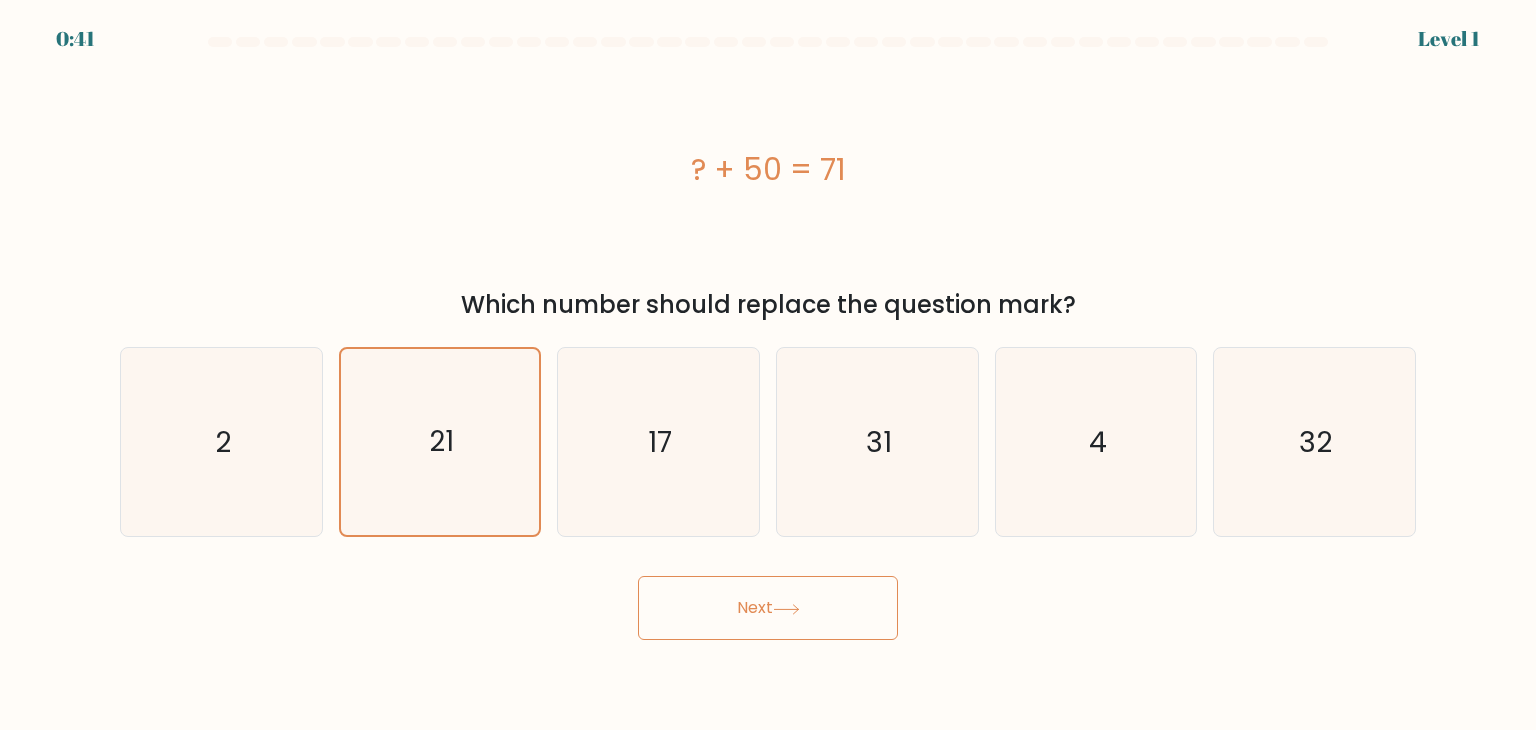 click on "Next" at bounding box center (768, 608) 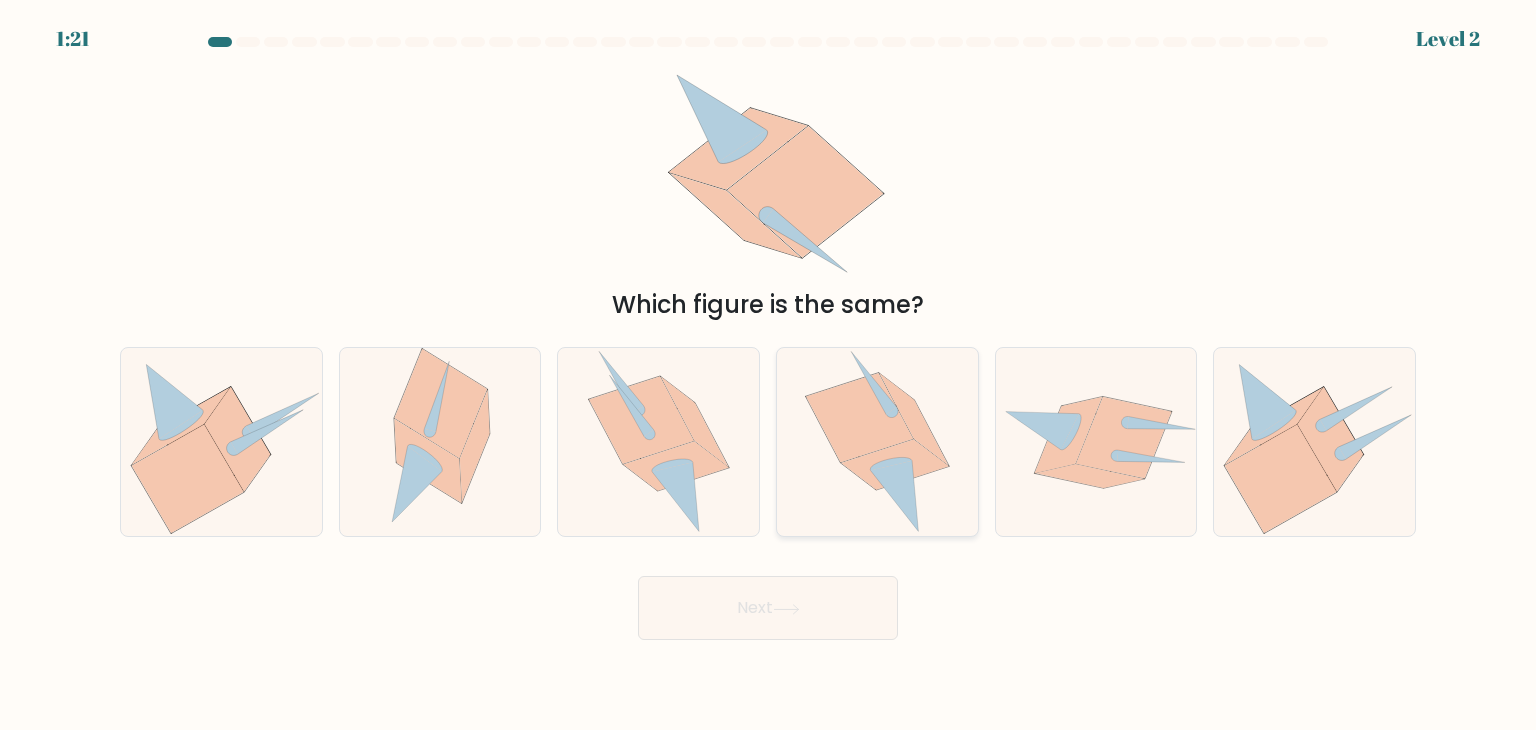 click 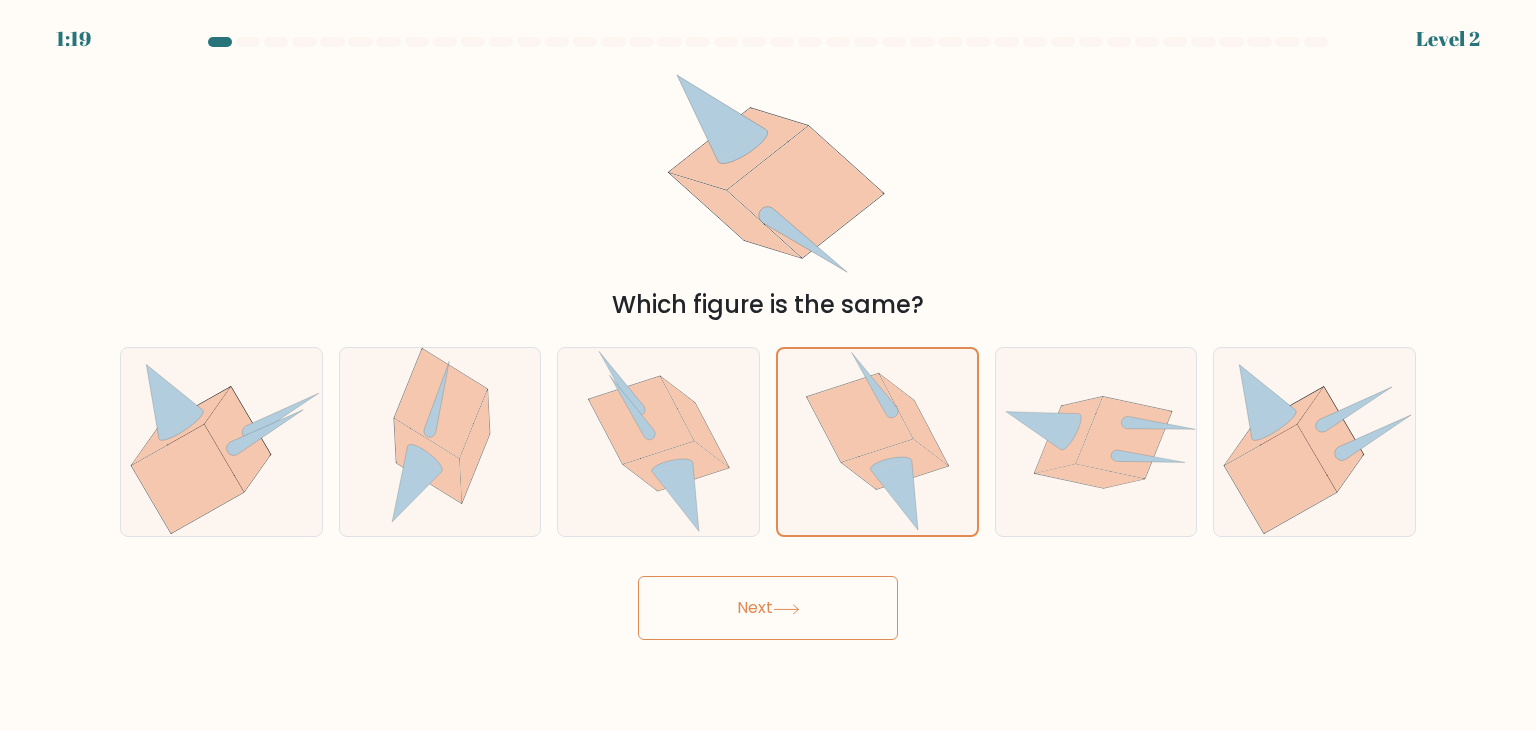 click on "Next" at bounding box center [768, 608] 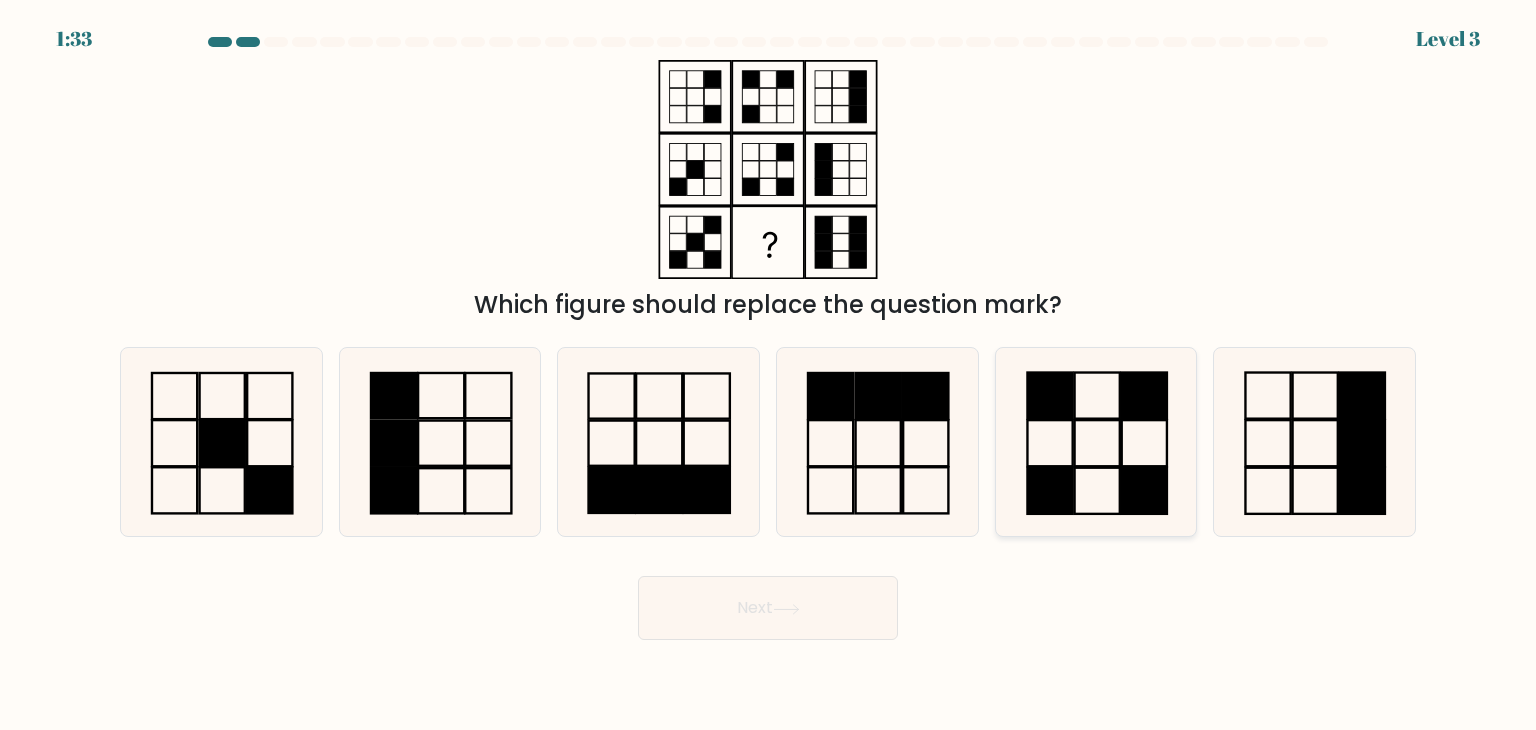 click 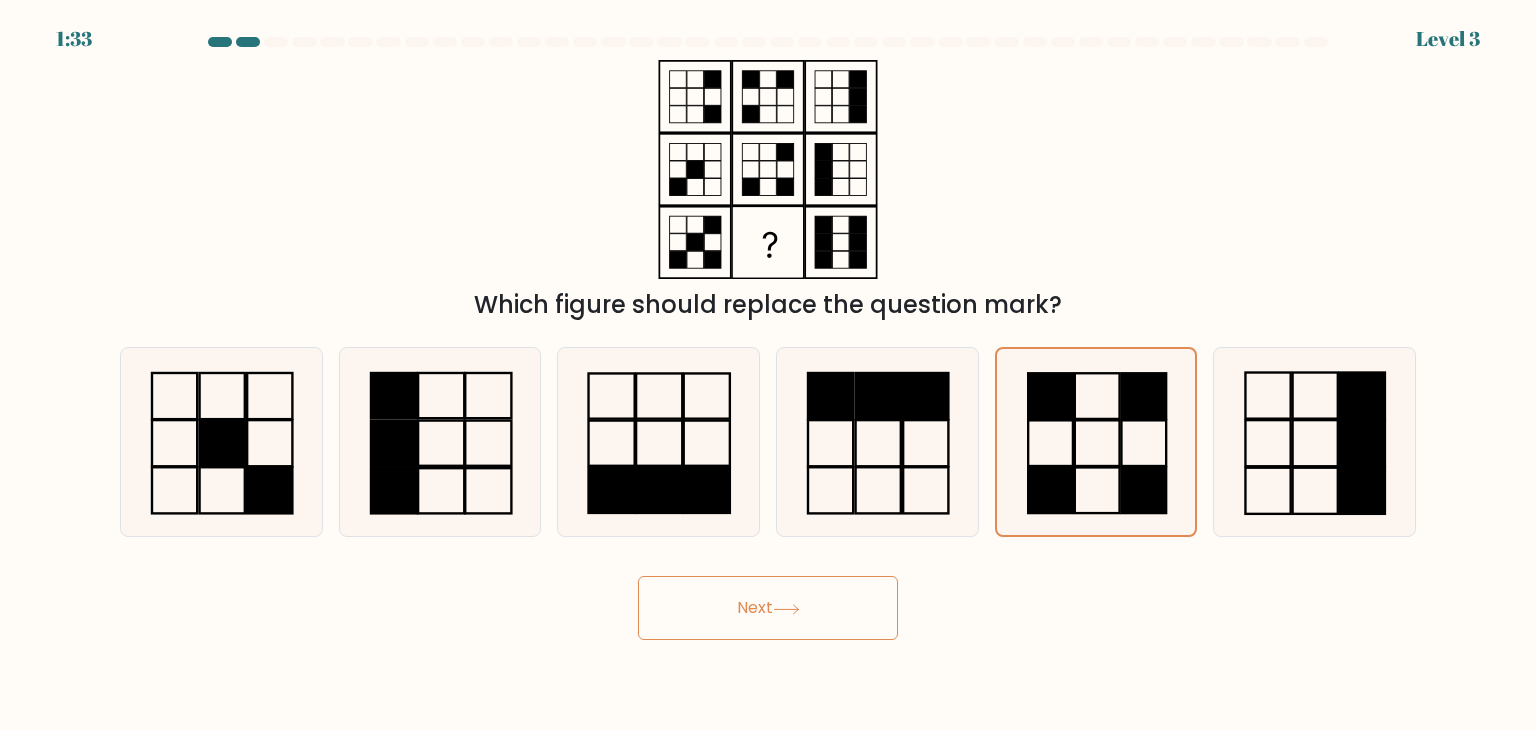click on "Next" at bounding box center (768, 608) 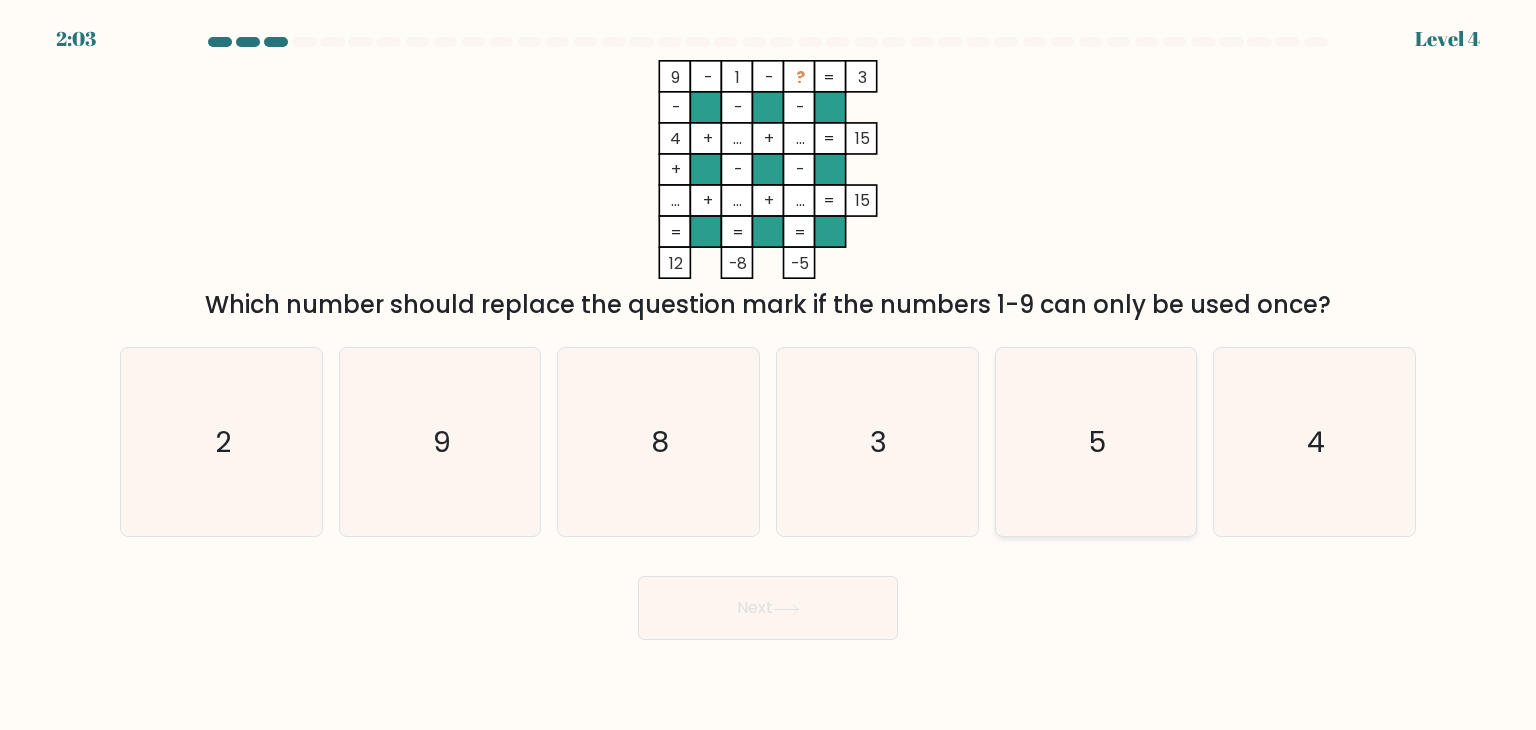 click on "5" 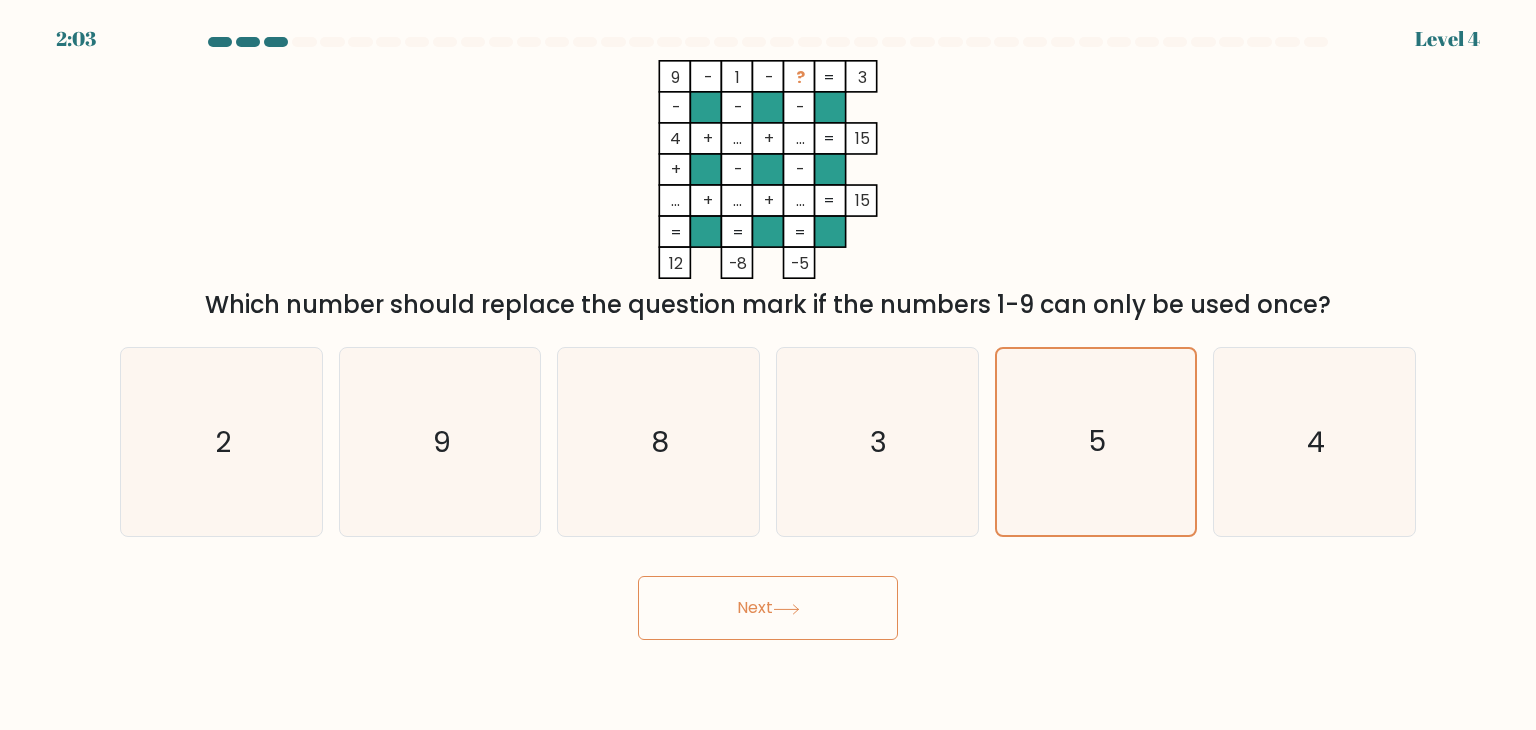 click on "Next" at bounding box center (768, 608) 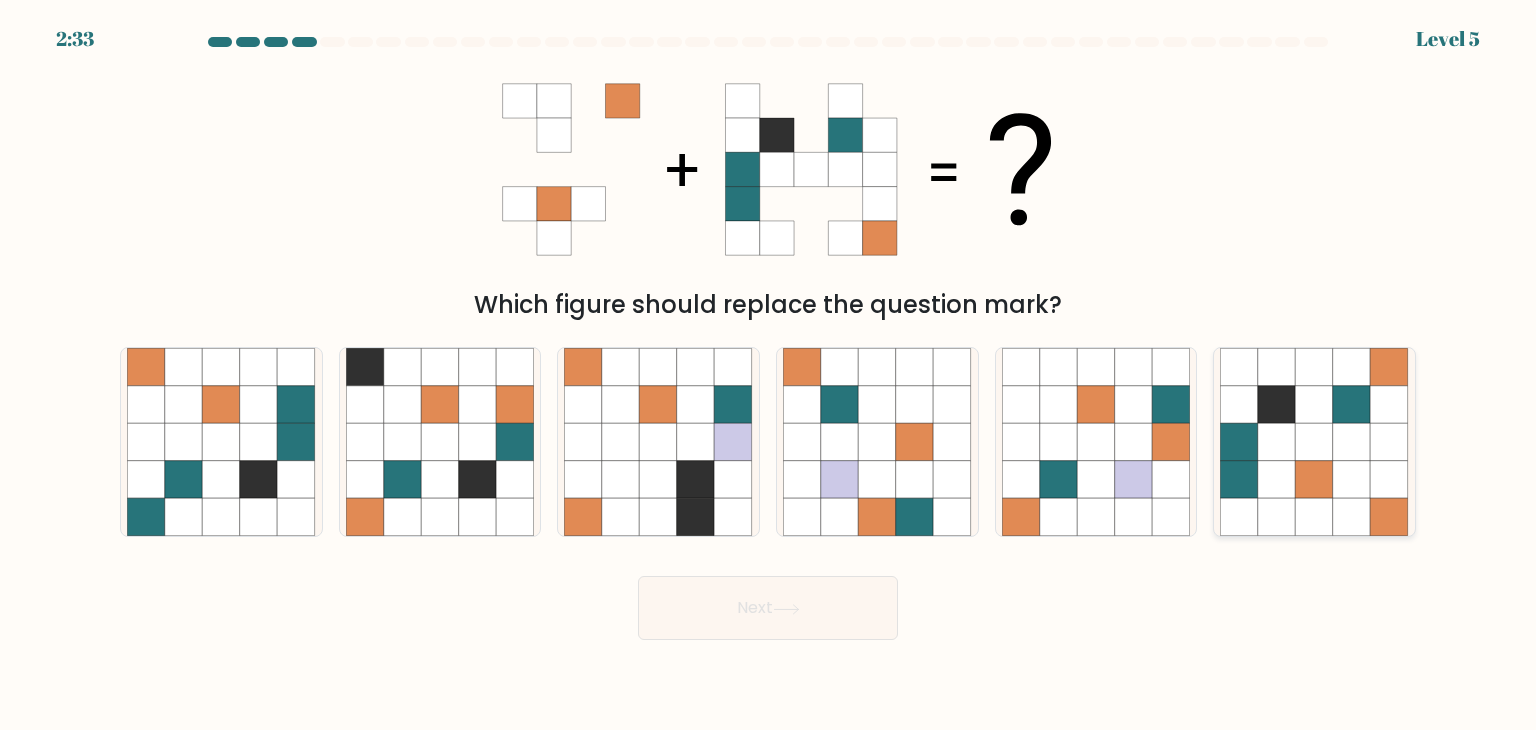 click 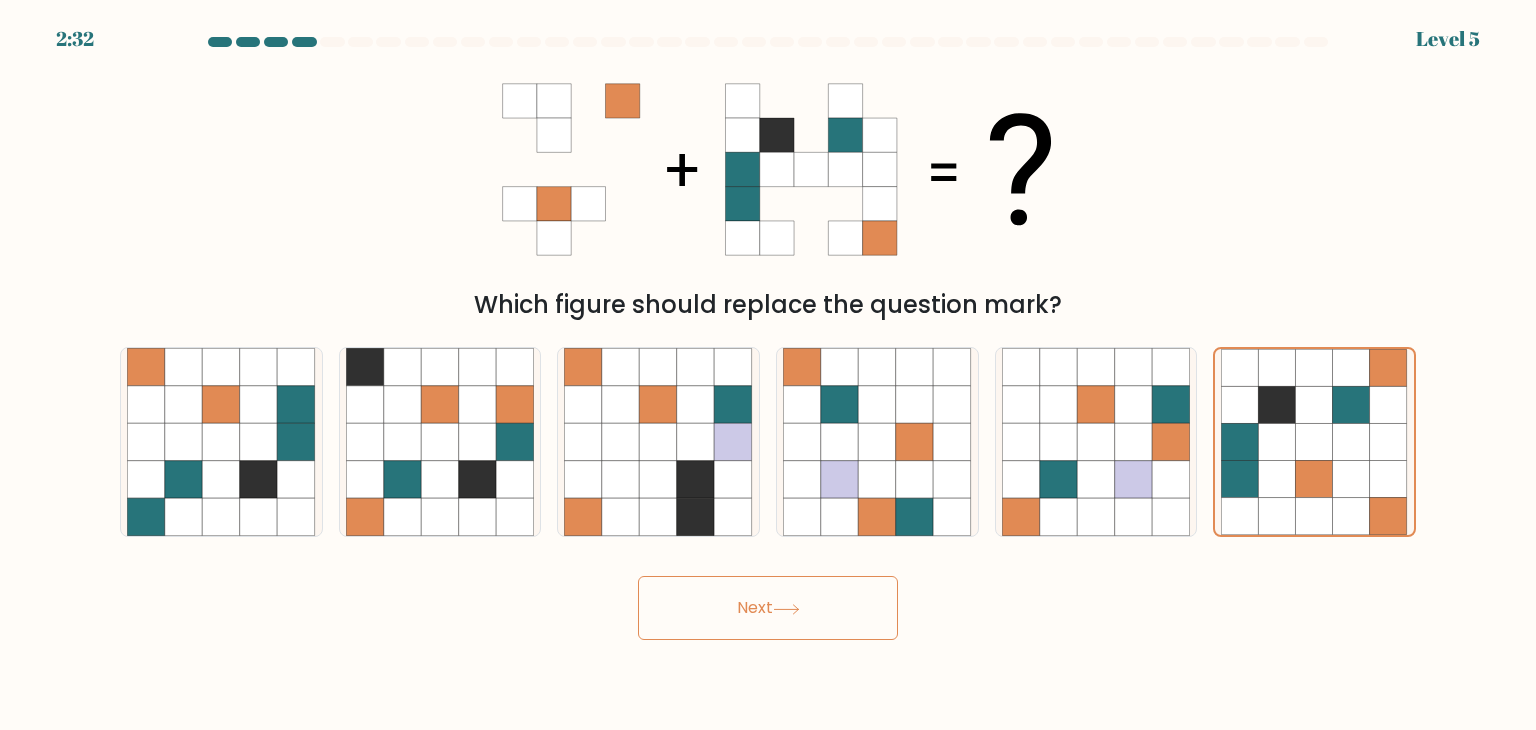 click on "2:32
Level 5" at bounding box center [768, 365] 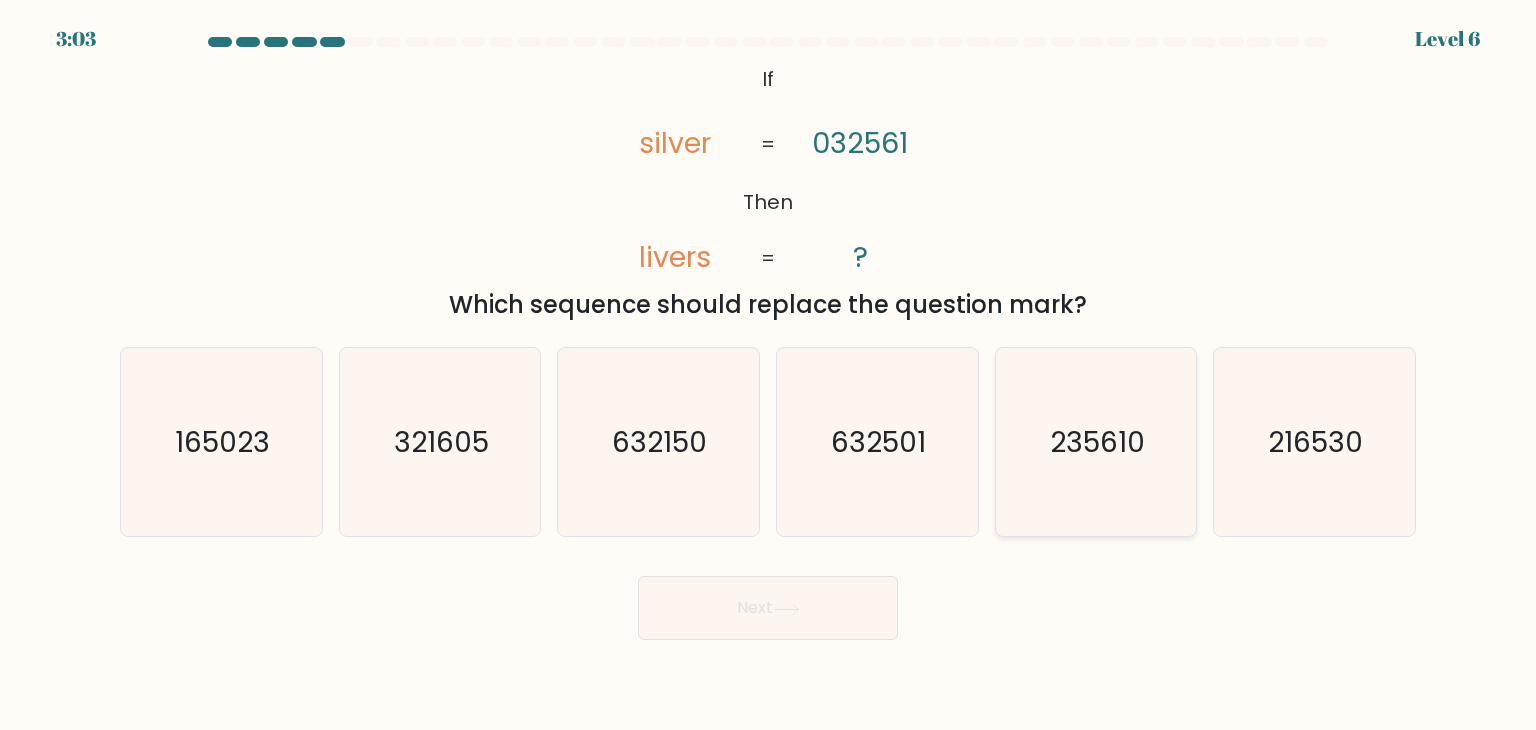 click on "235610" 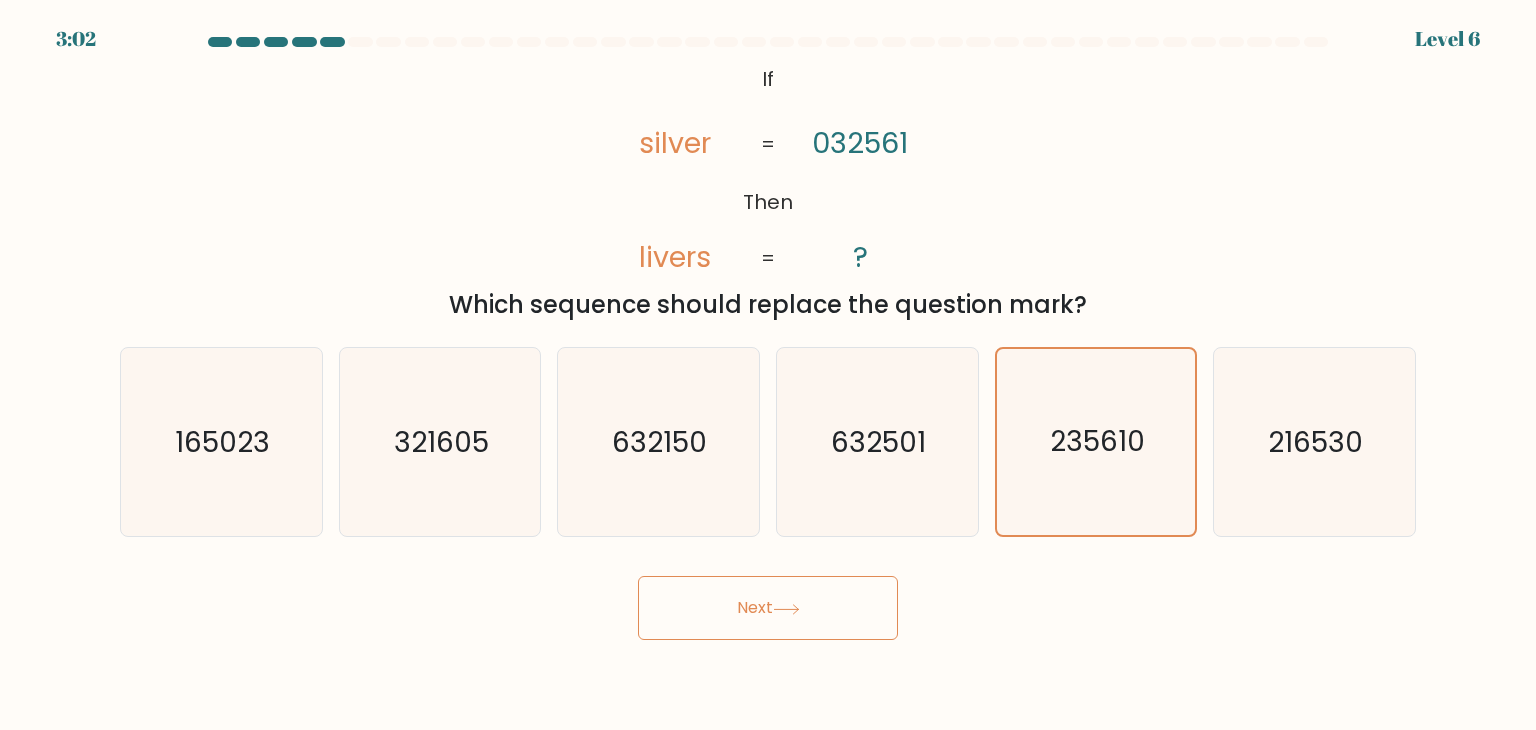 click on "Next" at bounding box center [768, 608] 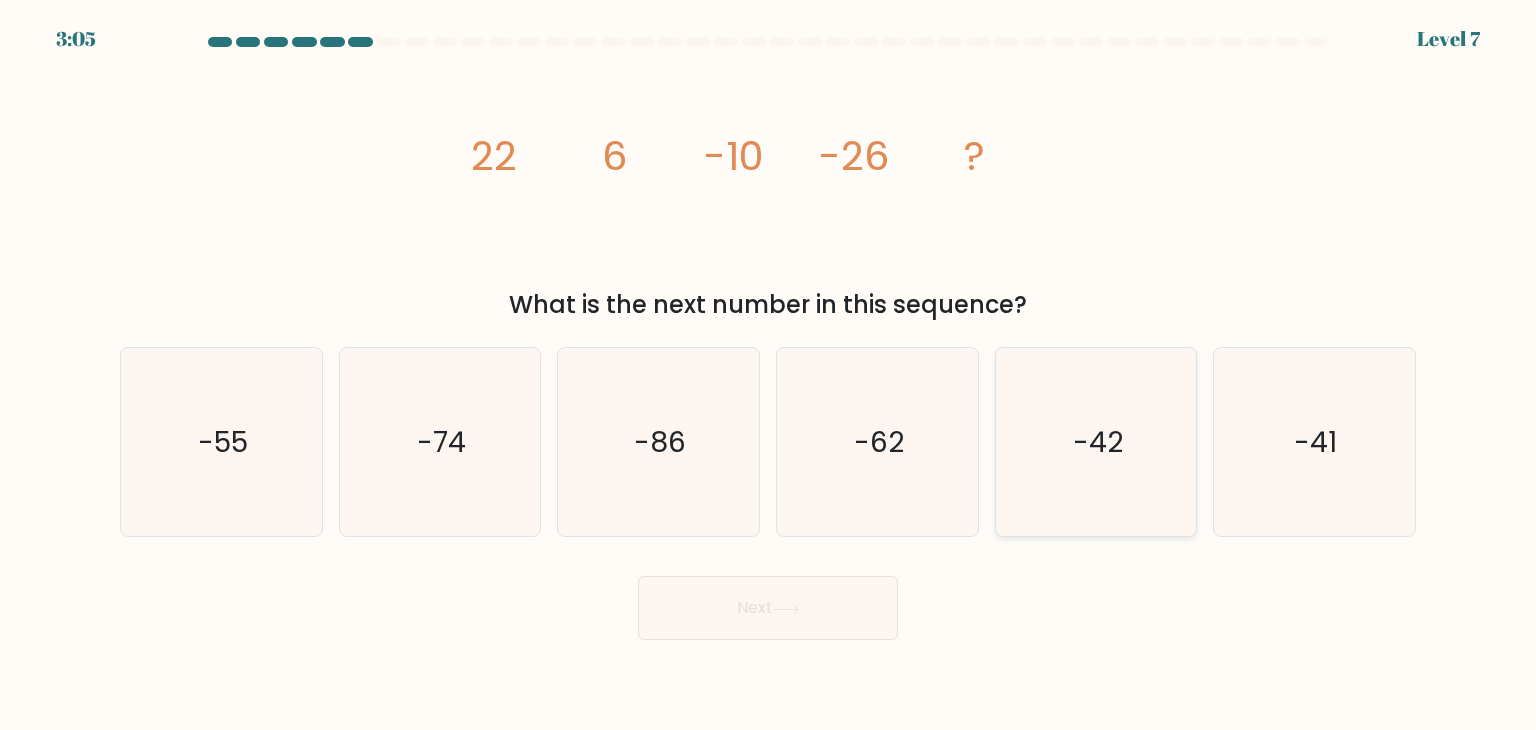 click on "-42" 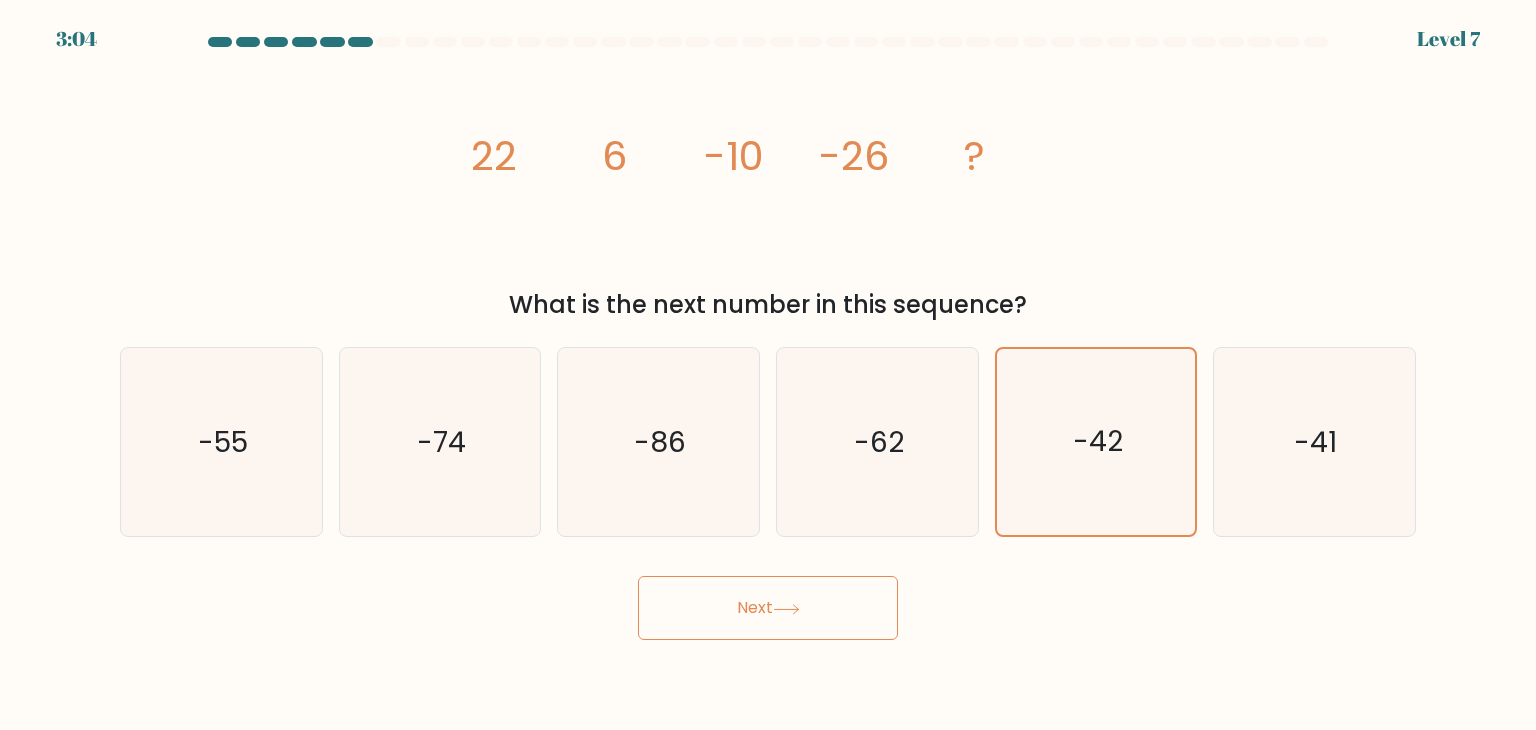 click on "Next" at bounding box center [768, 608] 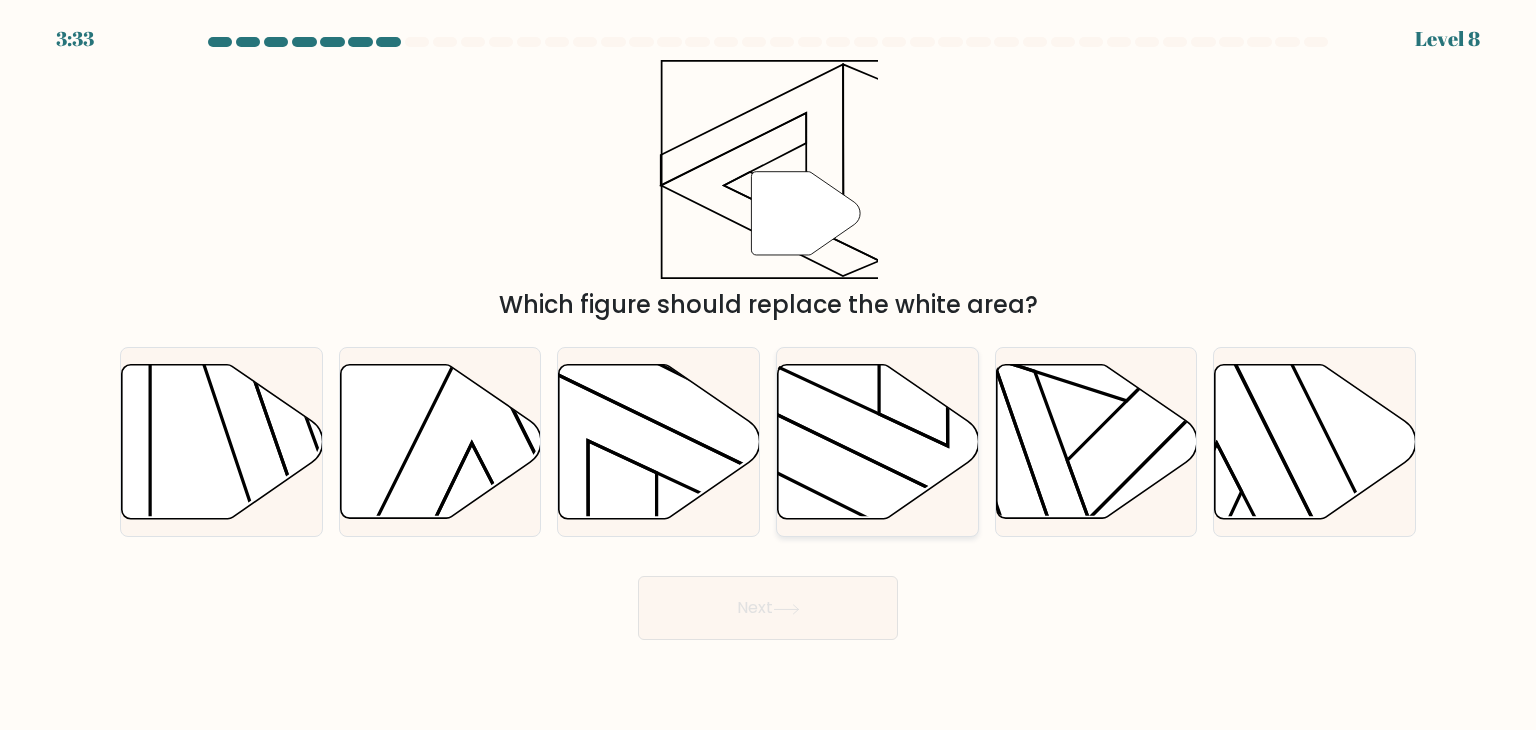 click 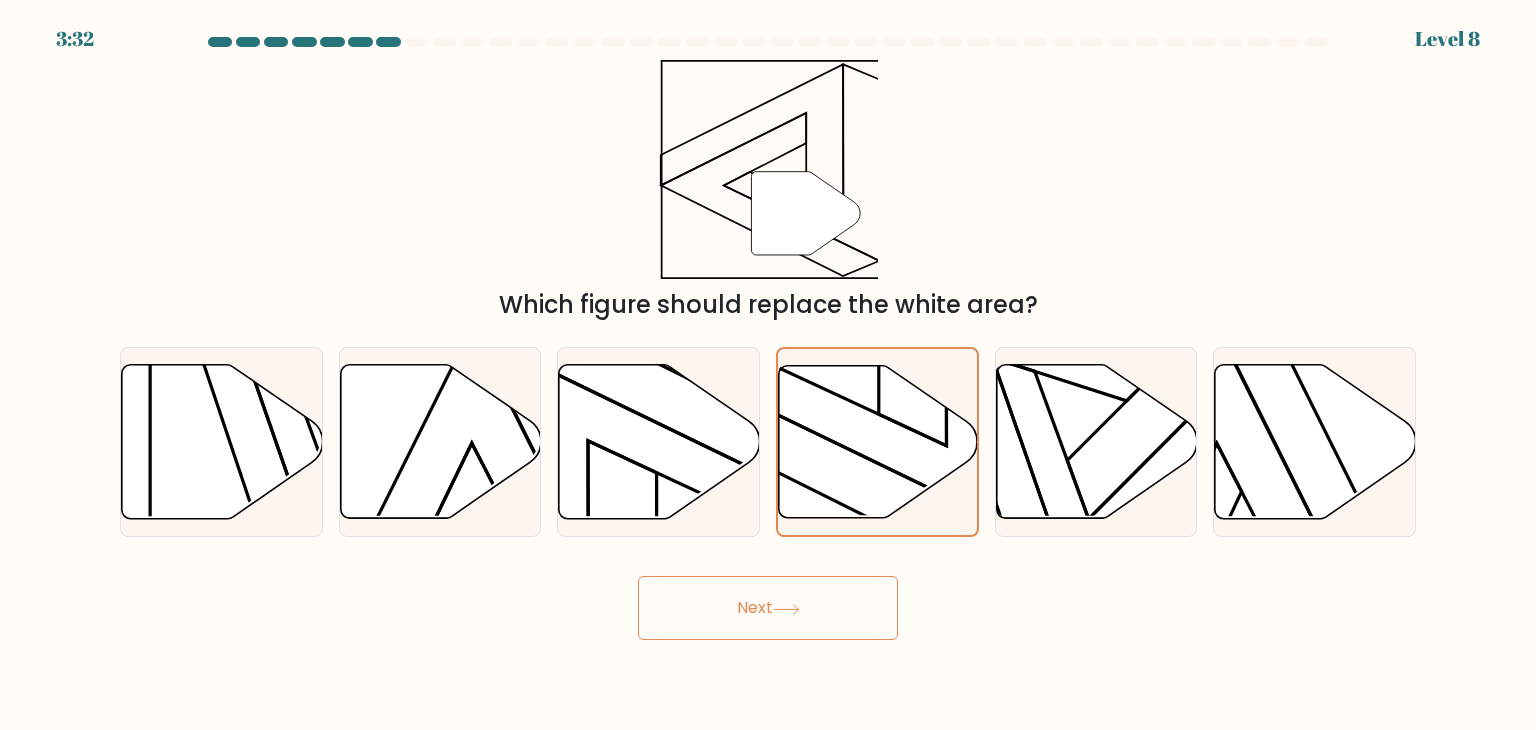 click on "Next" at bounding box center [768, 608] 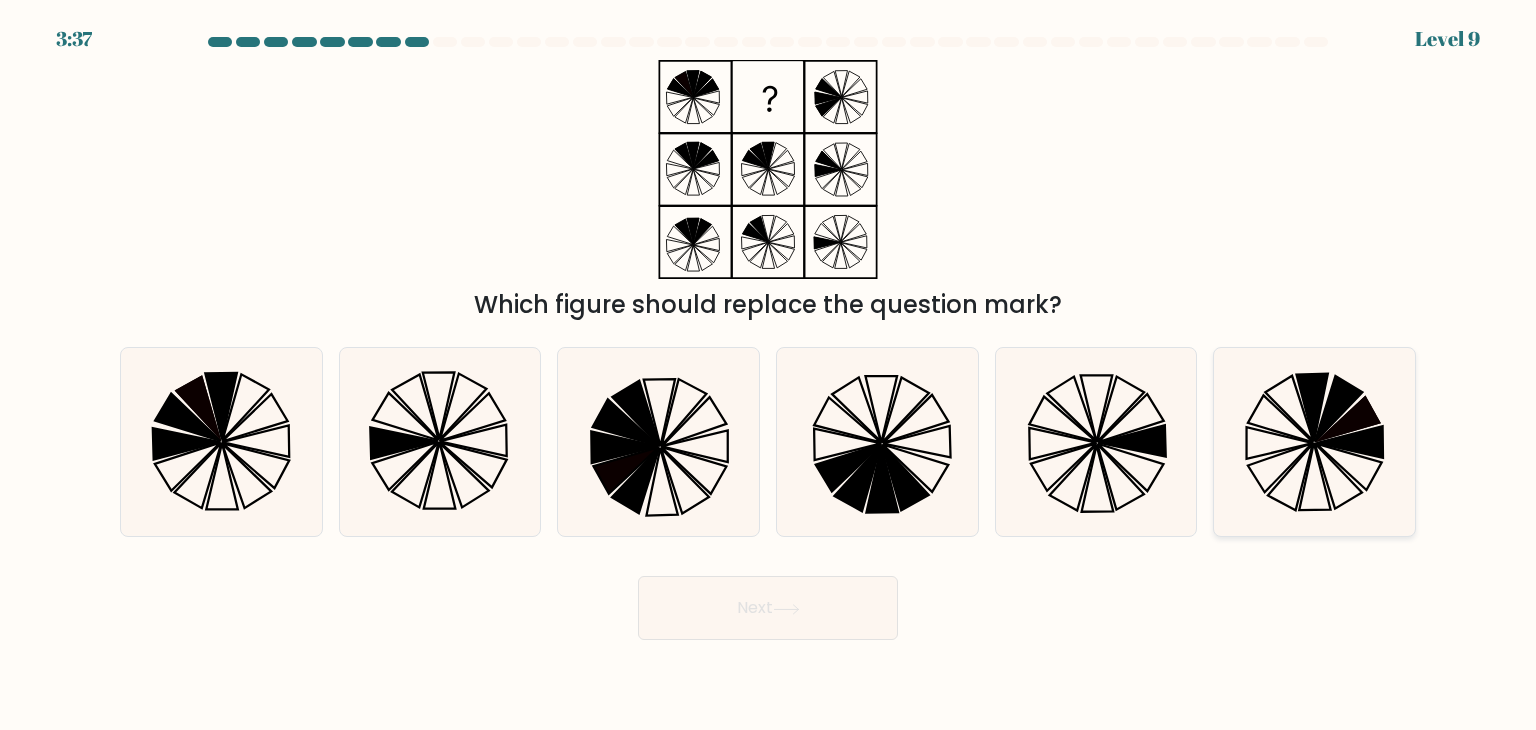 click 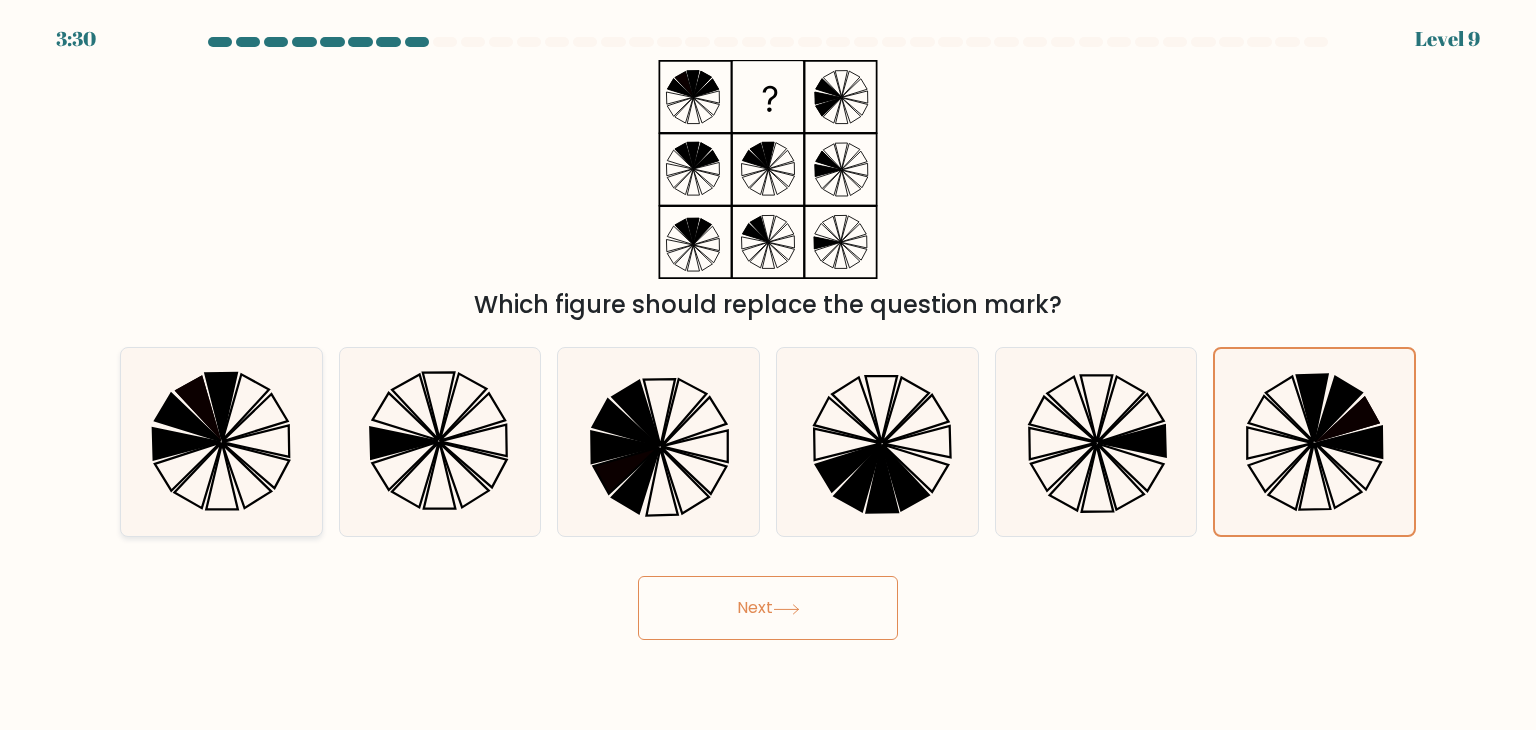 click 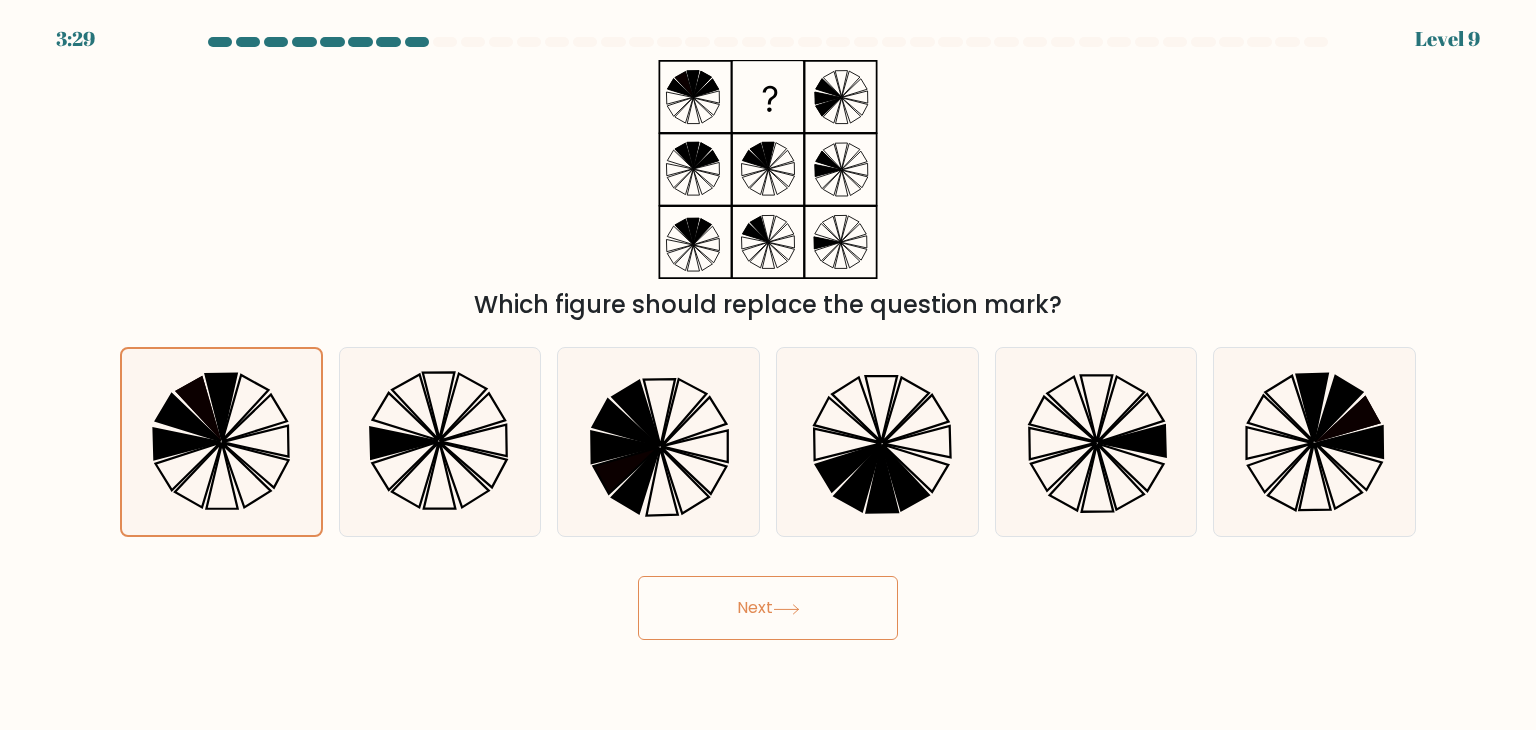 click on "Next" at bounding box center [768, 608] 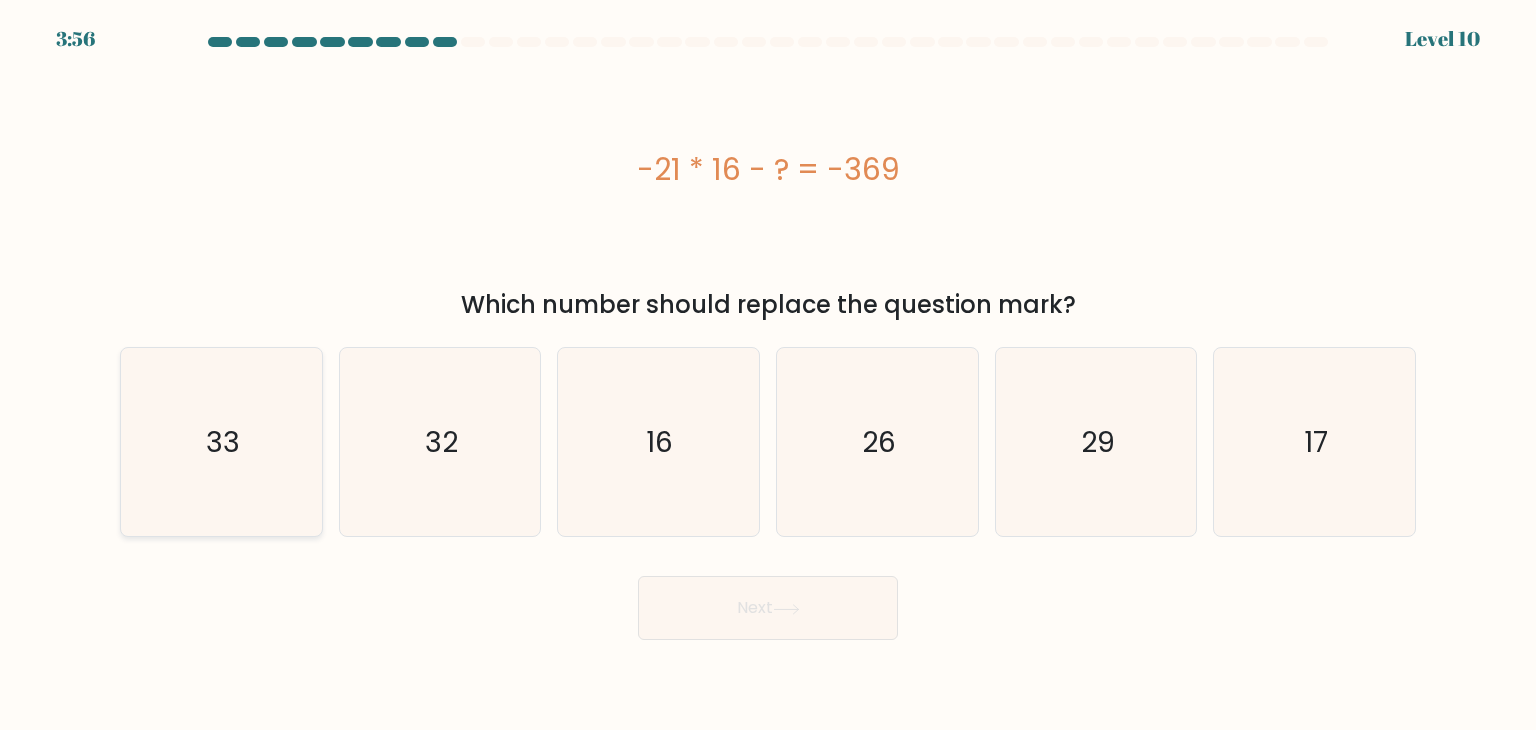 click on "33" 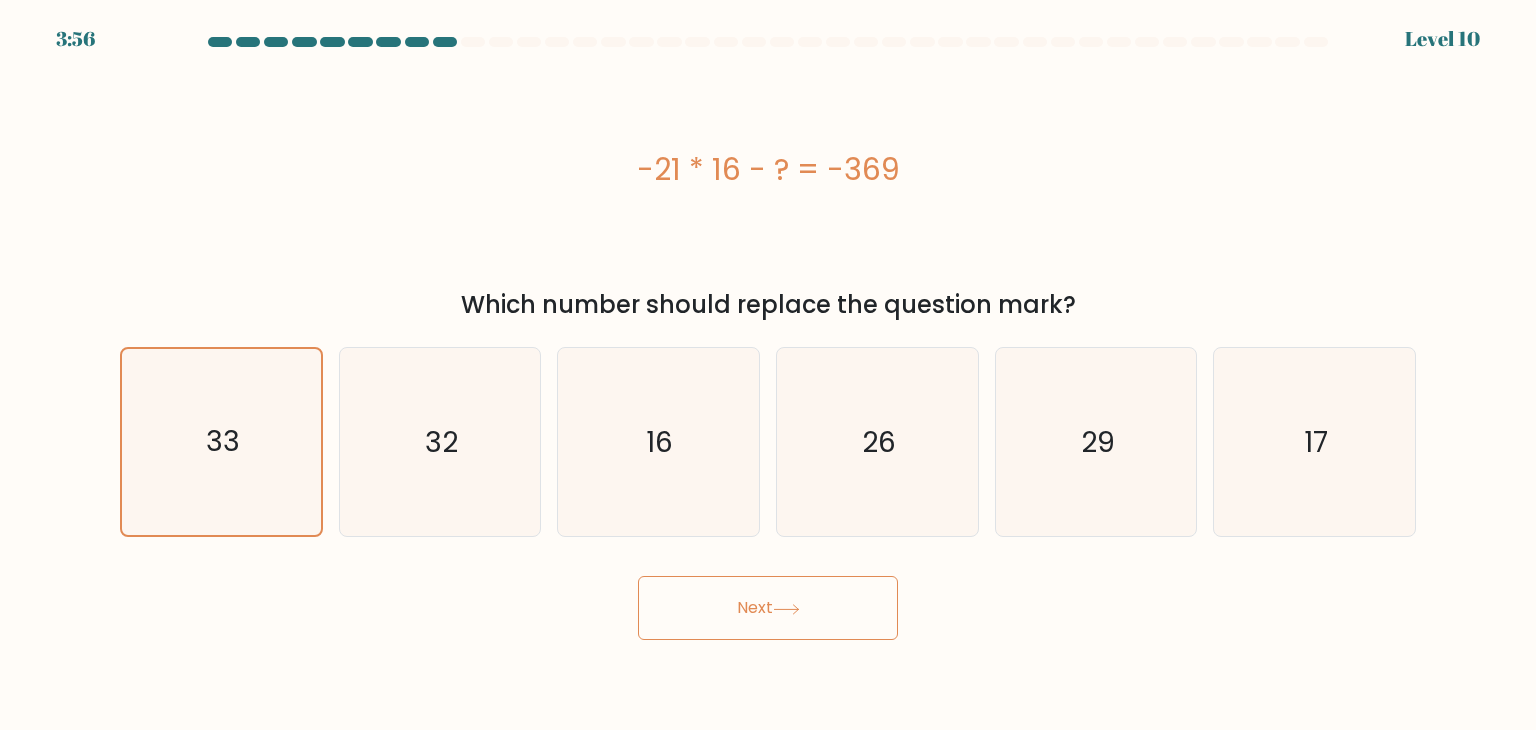 click on "Next" at bounding box center (768, 608) 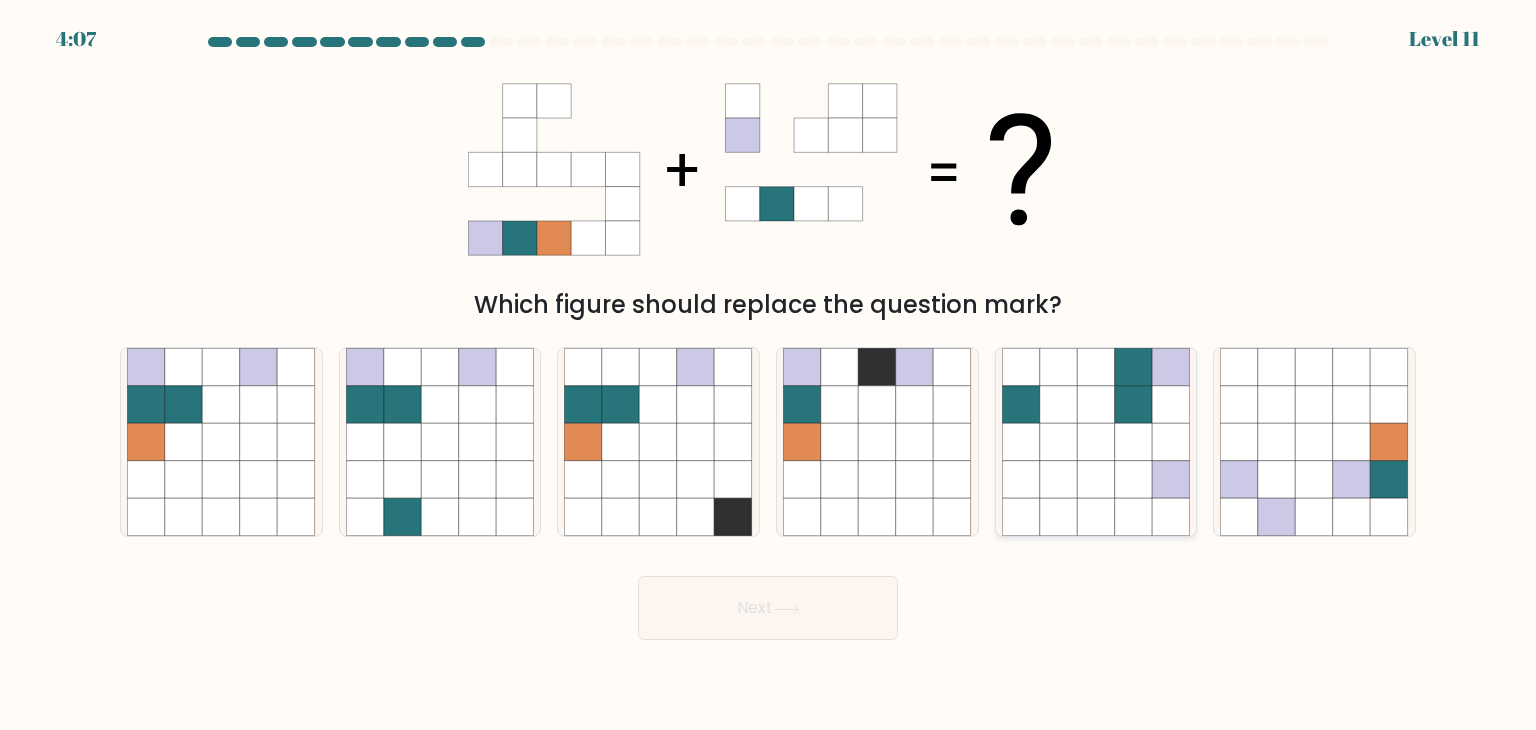 click 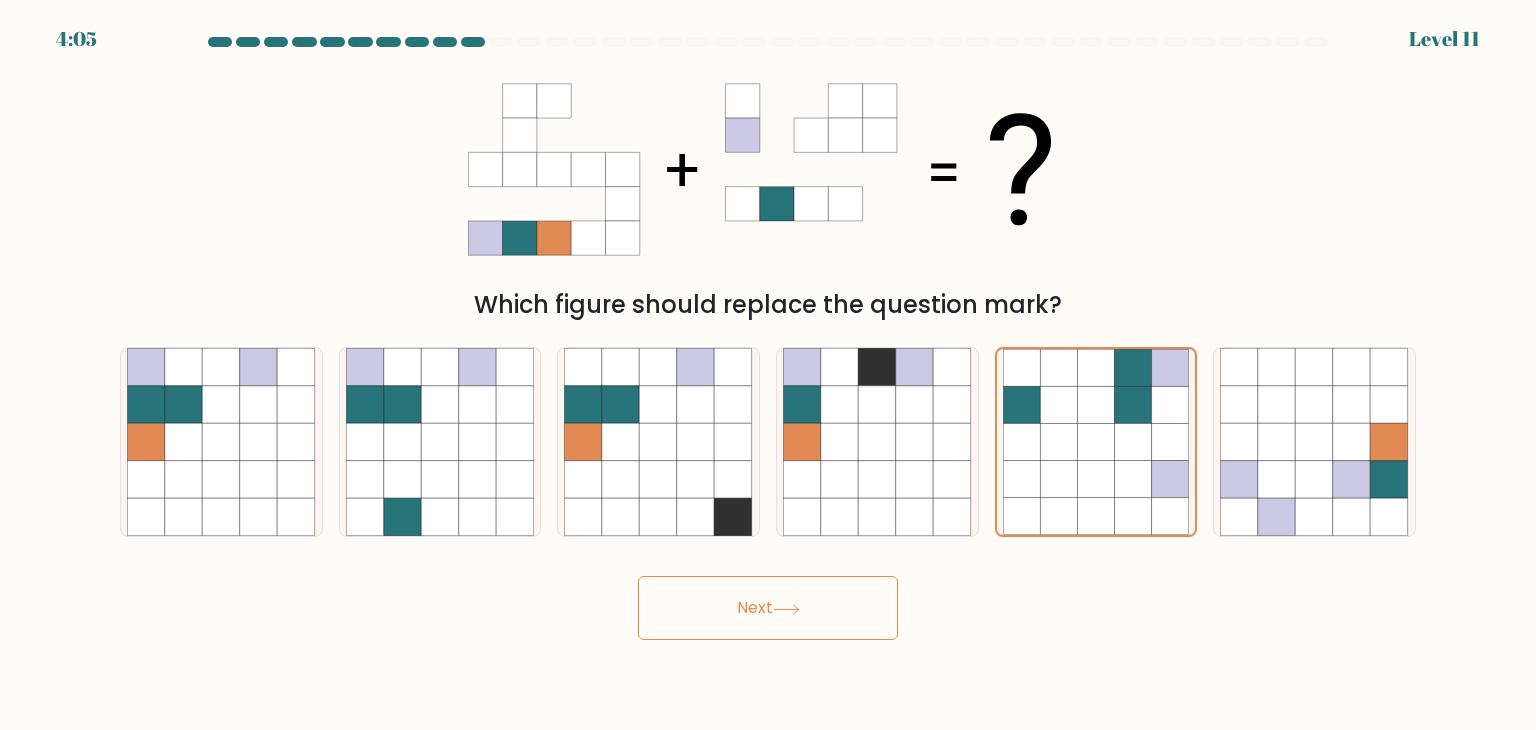 click on "Next" at bounding box center (768, 608) 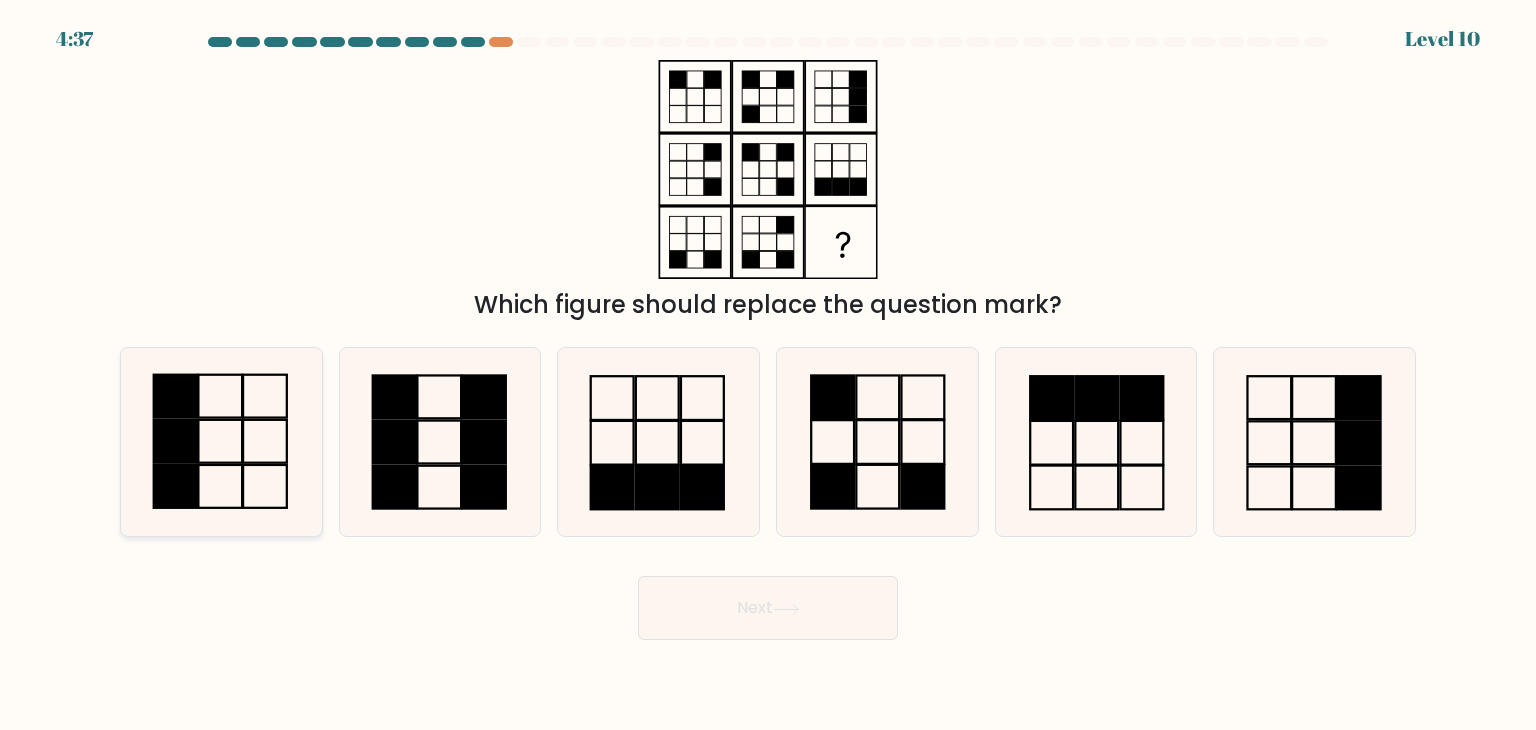 click 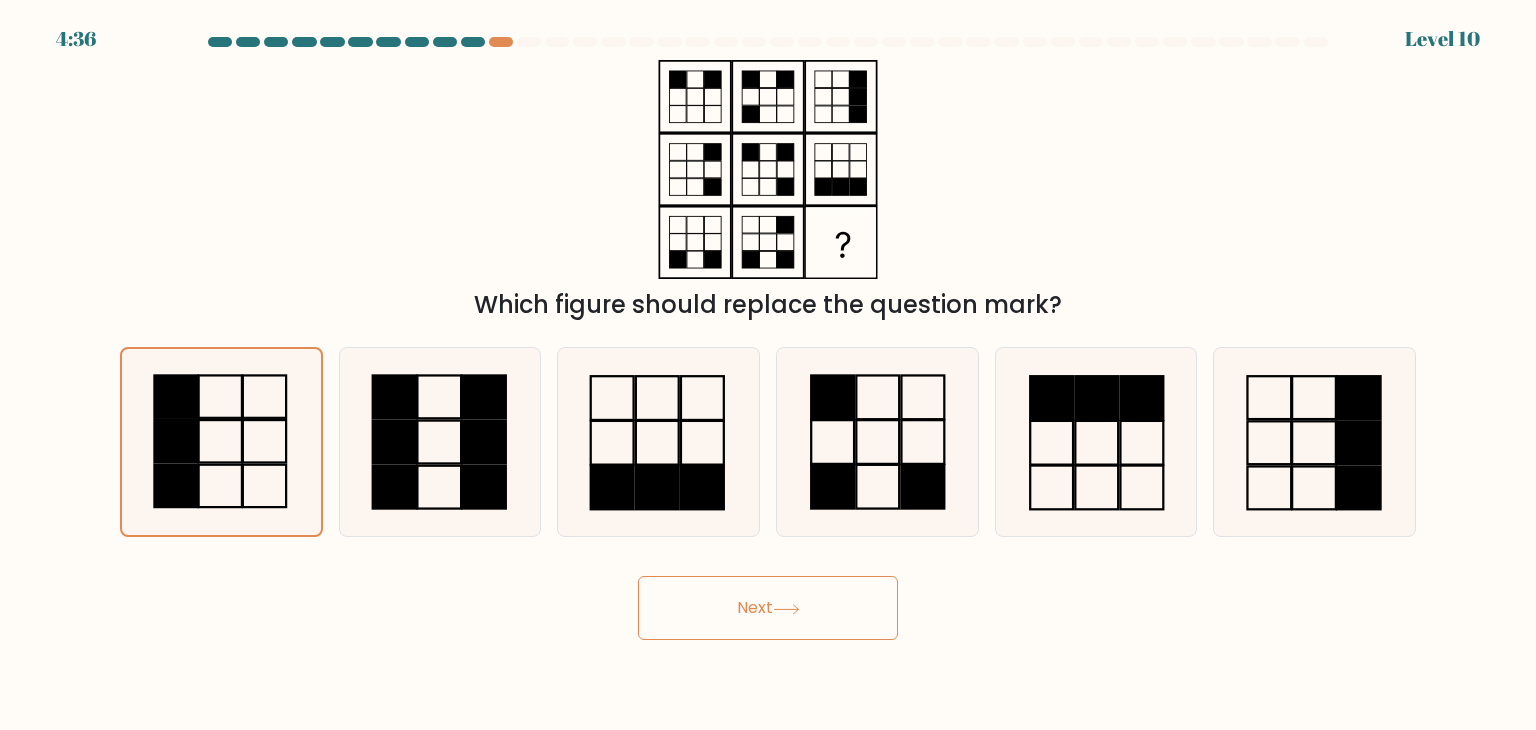 click on "Next" at bounding box center [768, 608] 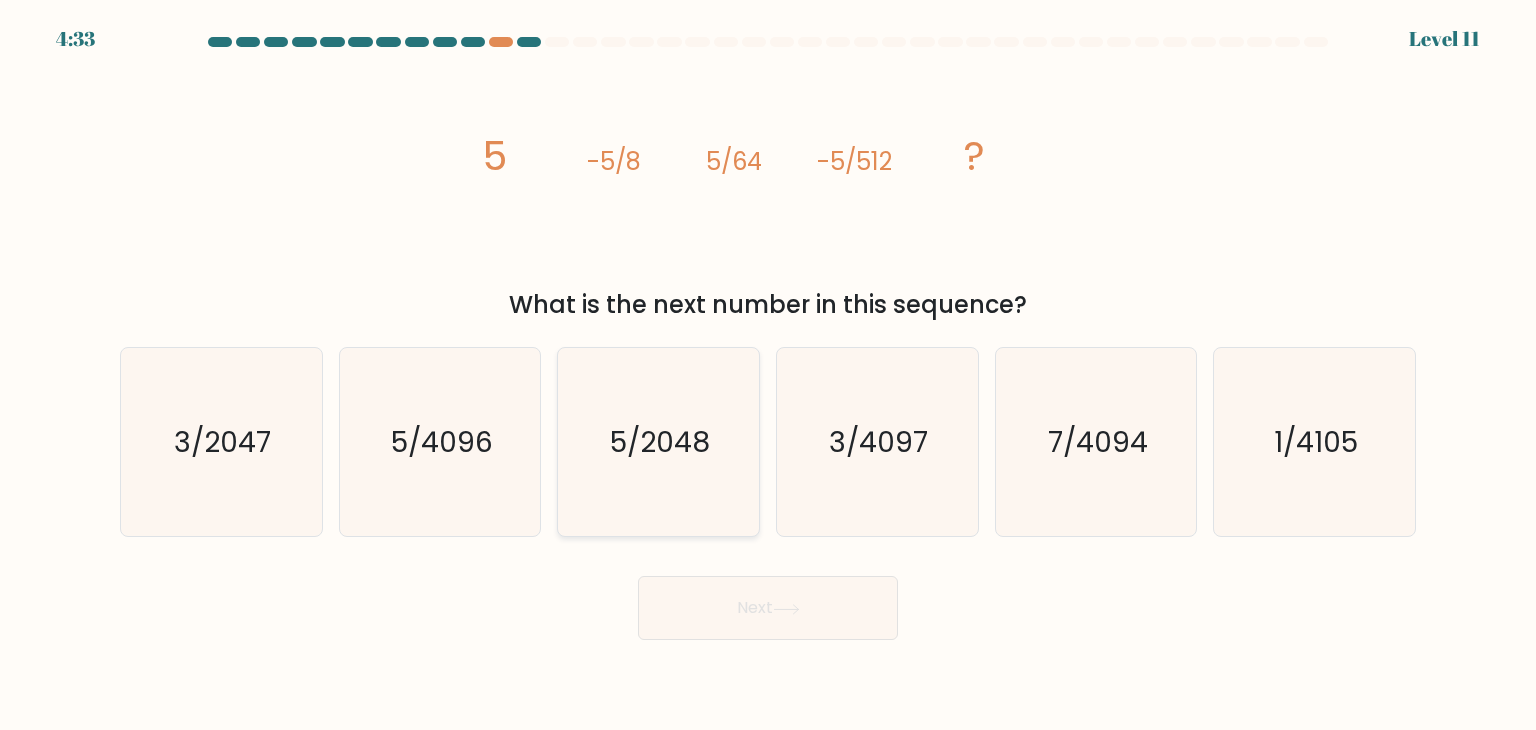 click on "5/2048" 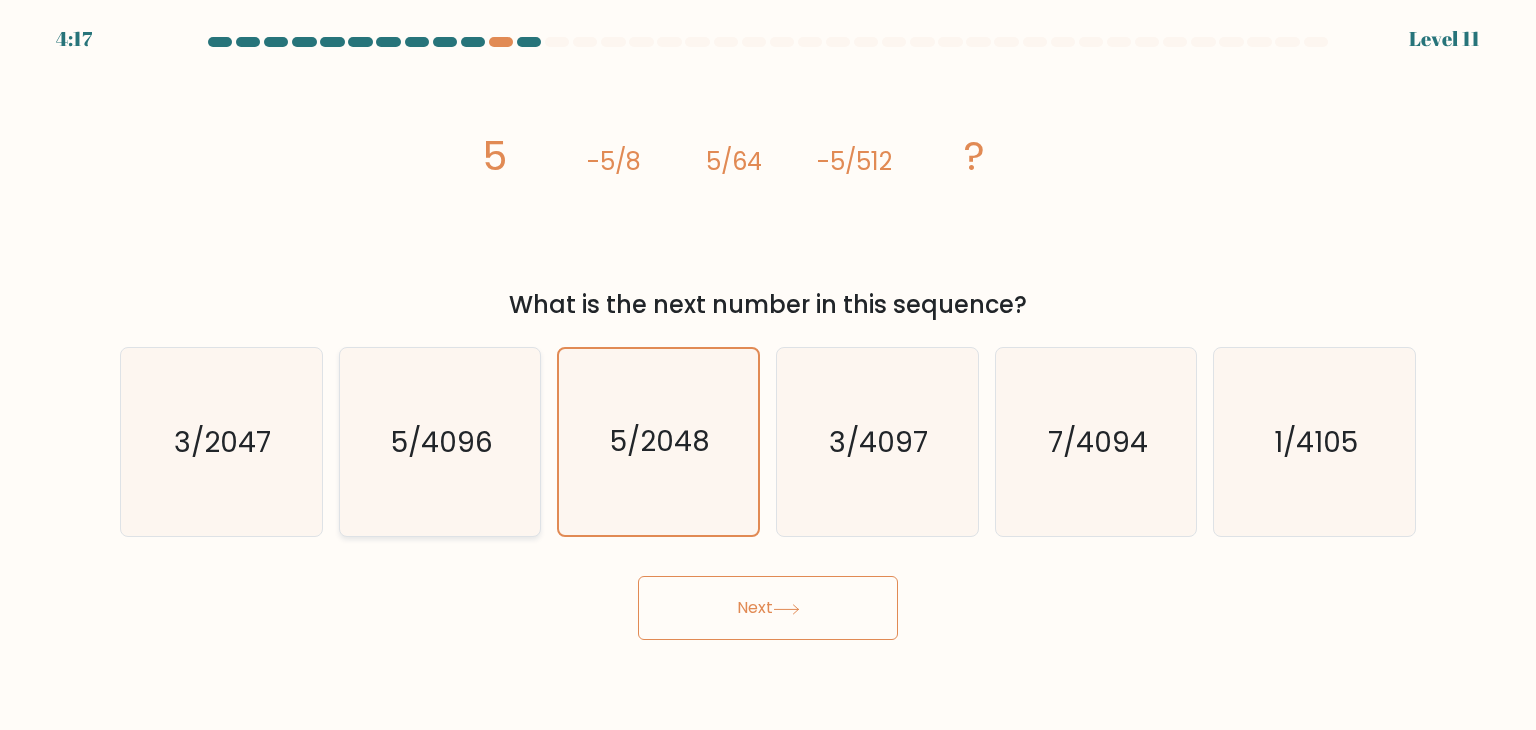 click on "5/4096" 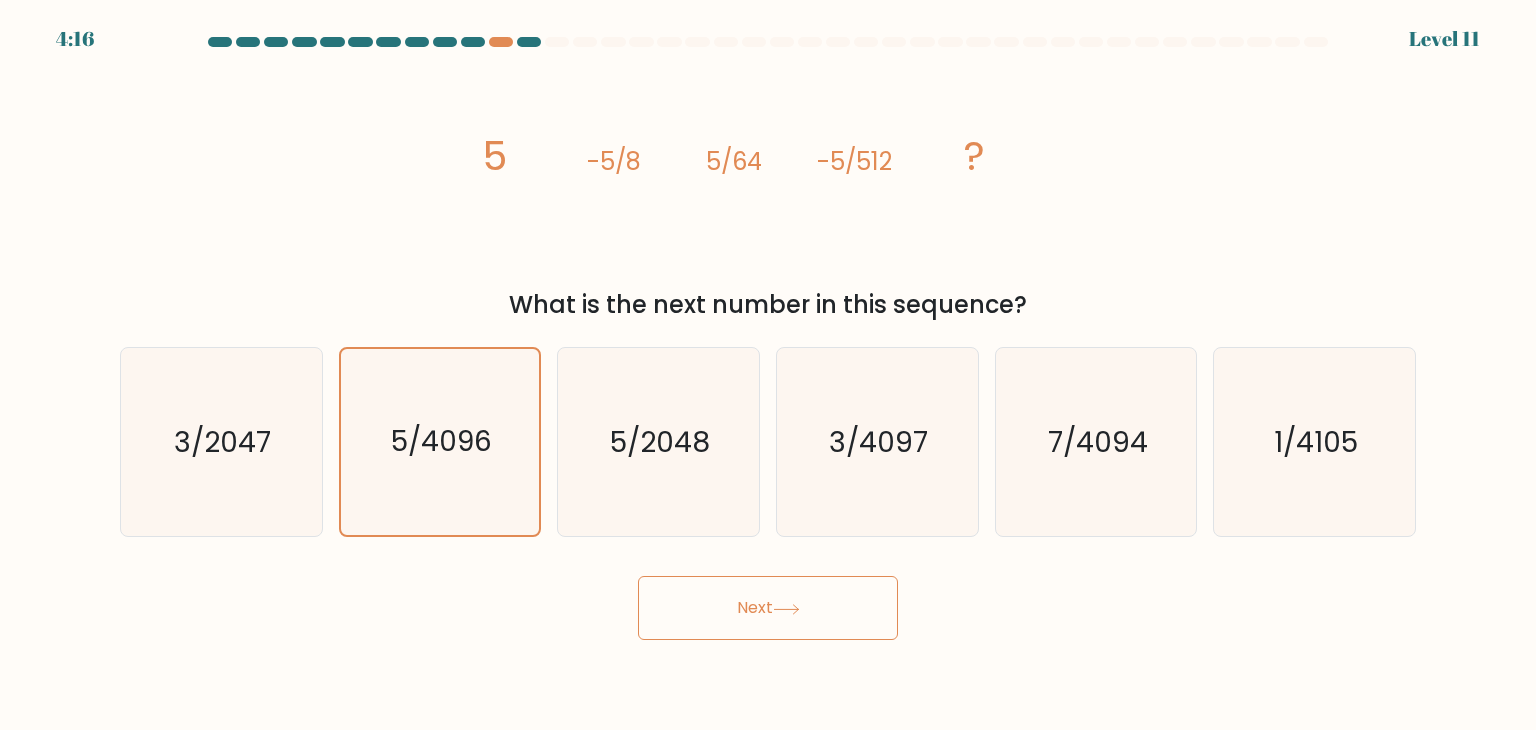 click on "Next" at bounding box center [768, 608] 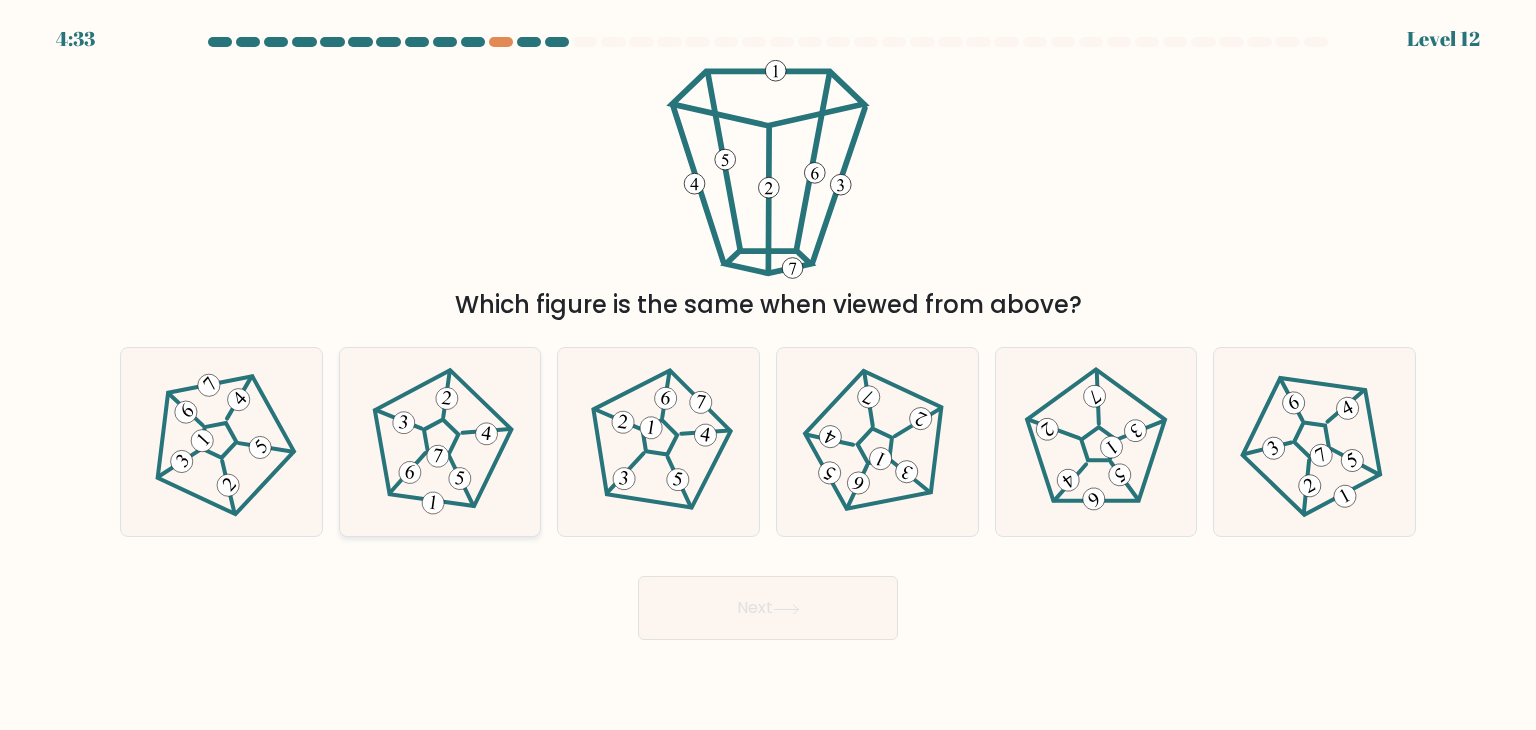 click 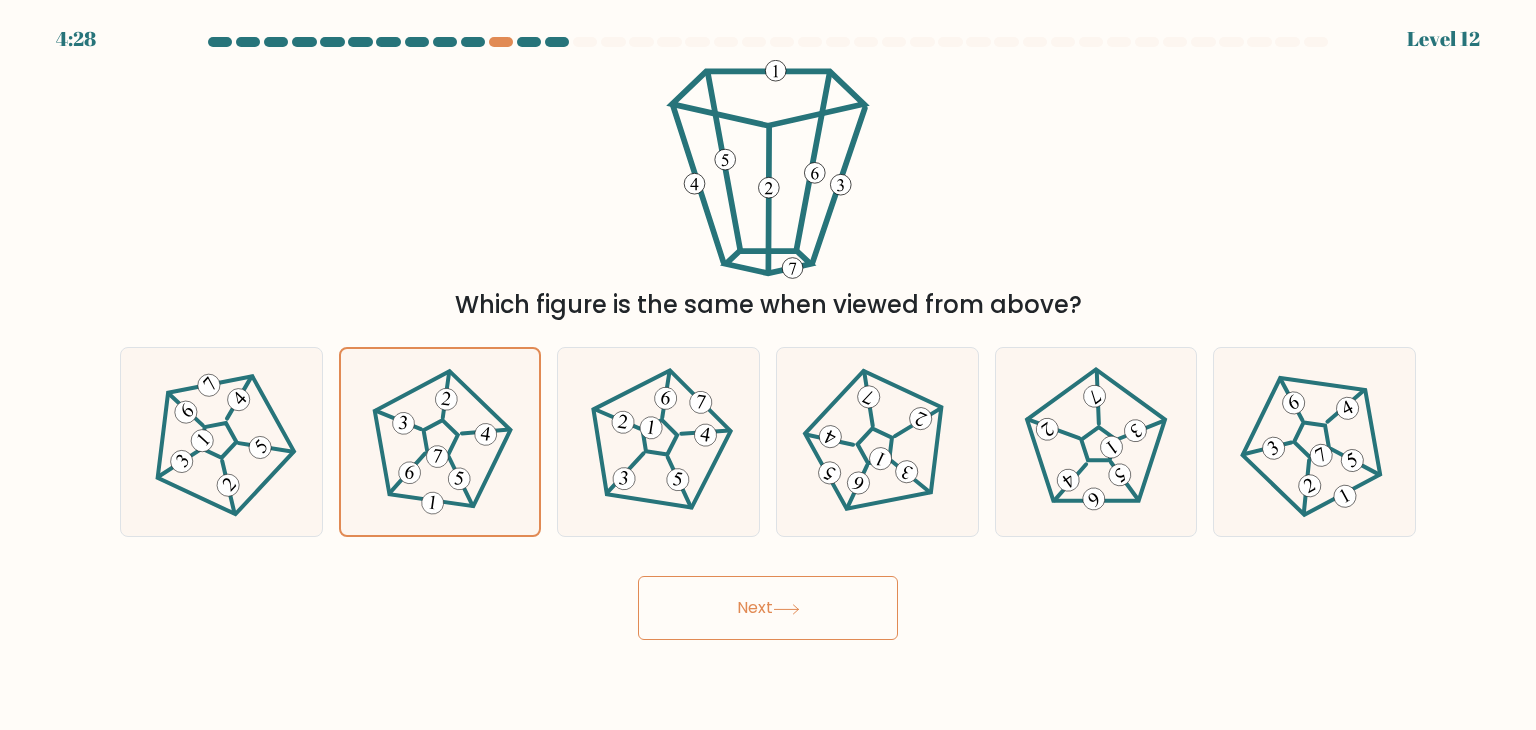 click on "Next" at bounding box center [768, 608] 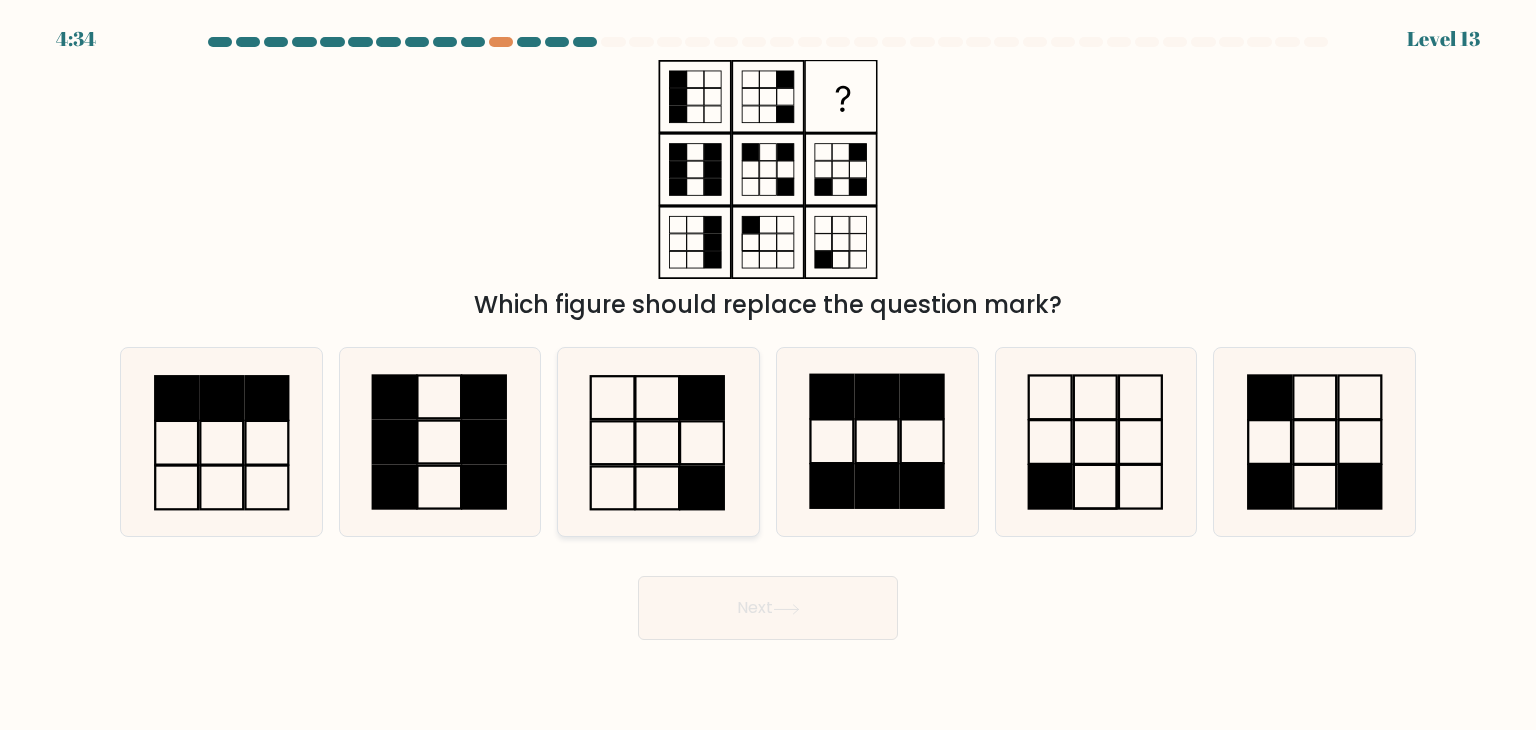 click 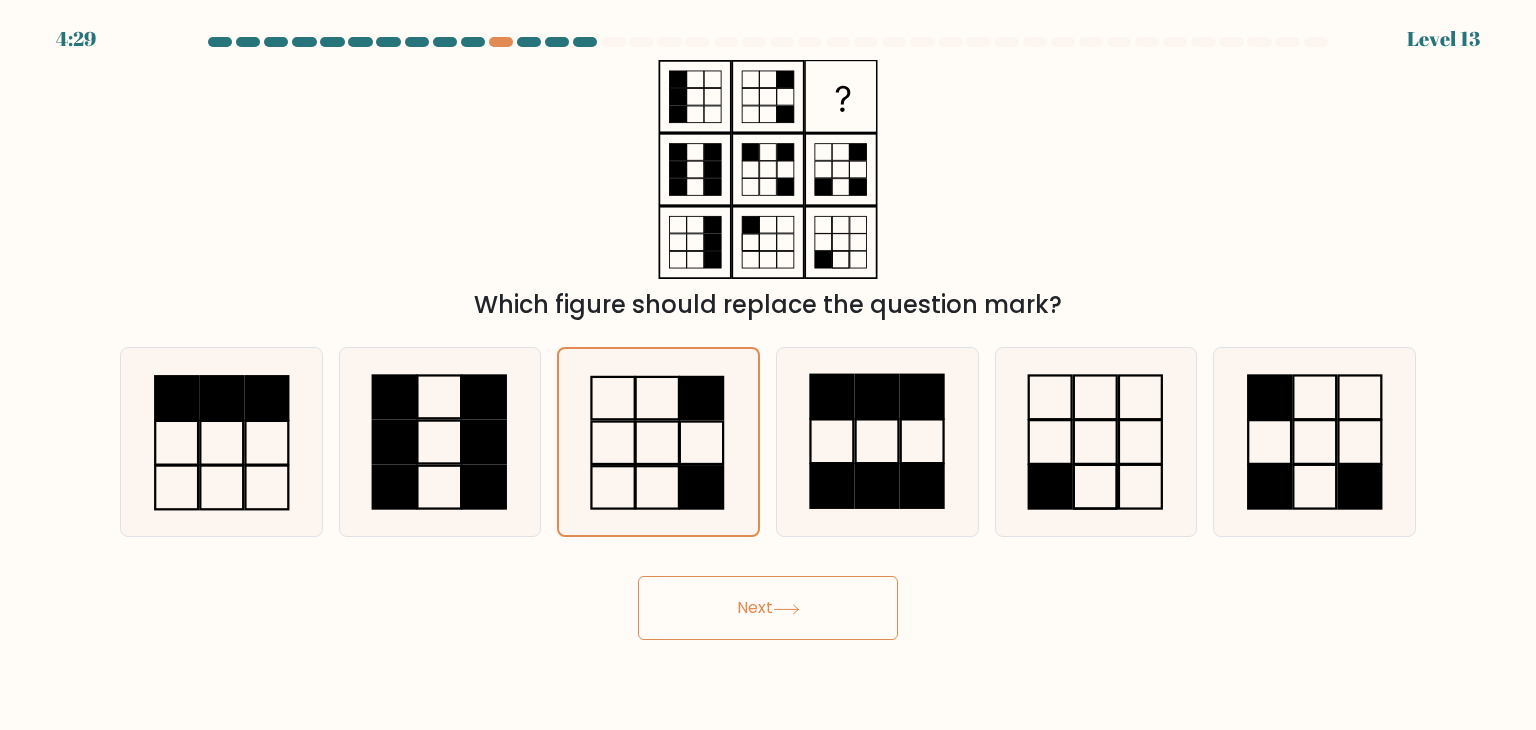 click on "Next" at bounding box center (768, 608) 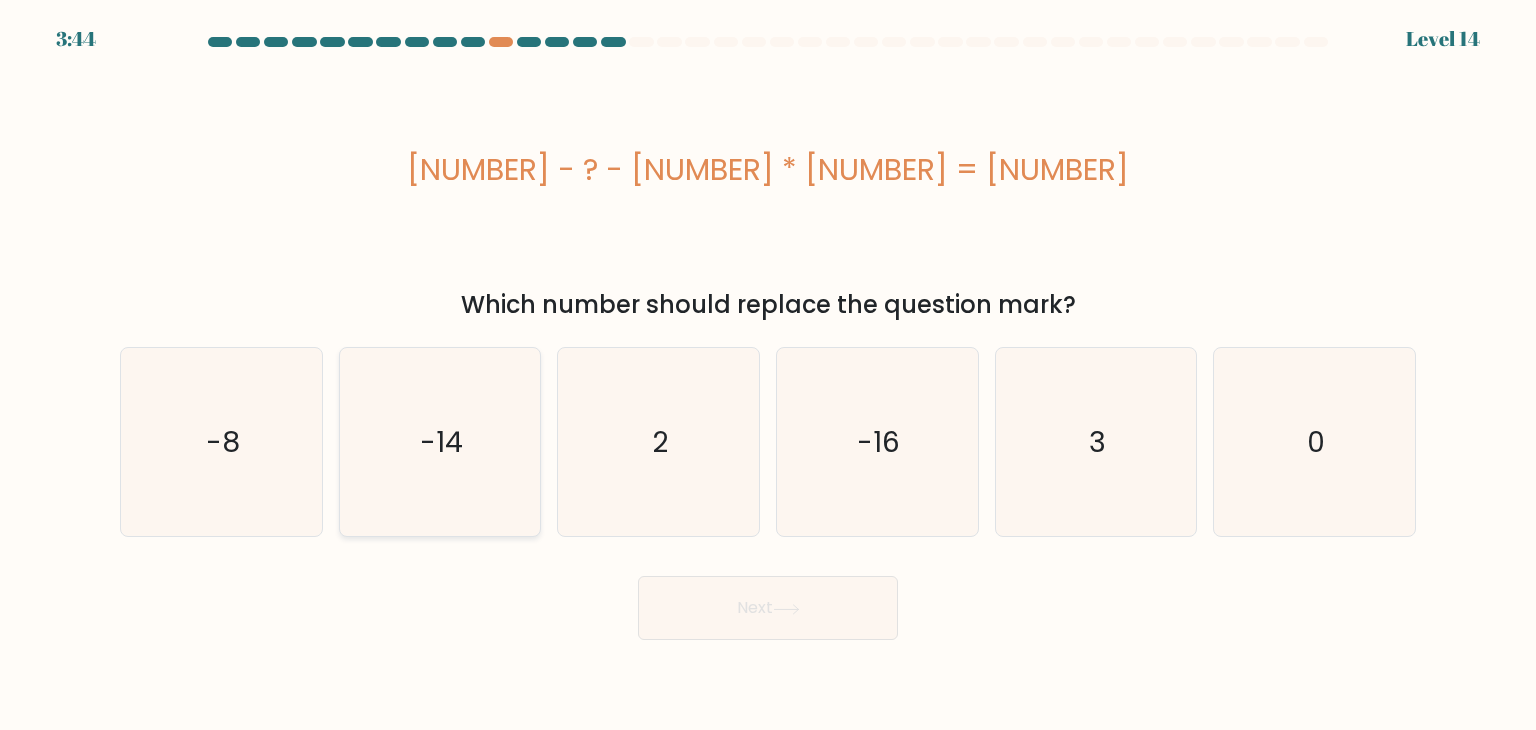 click on "-14" 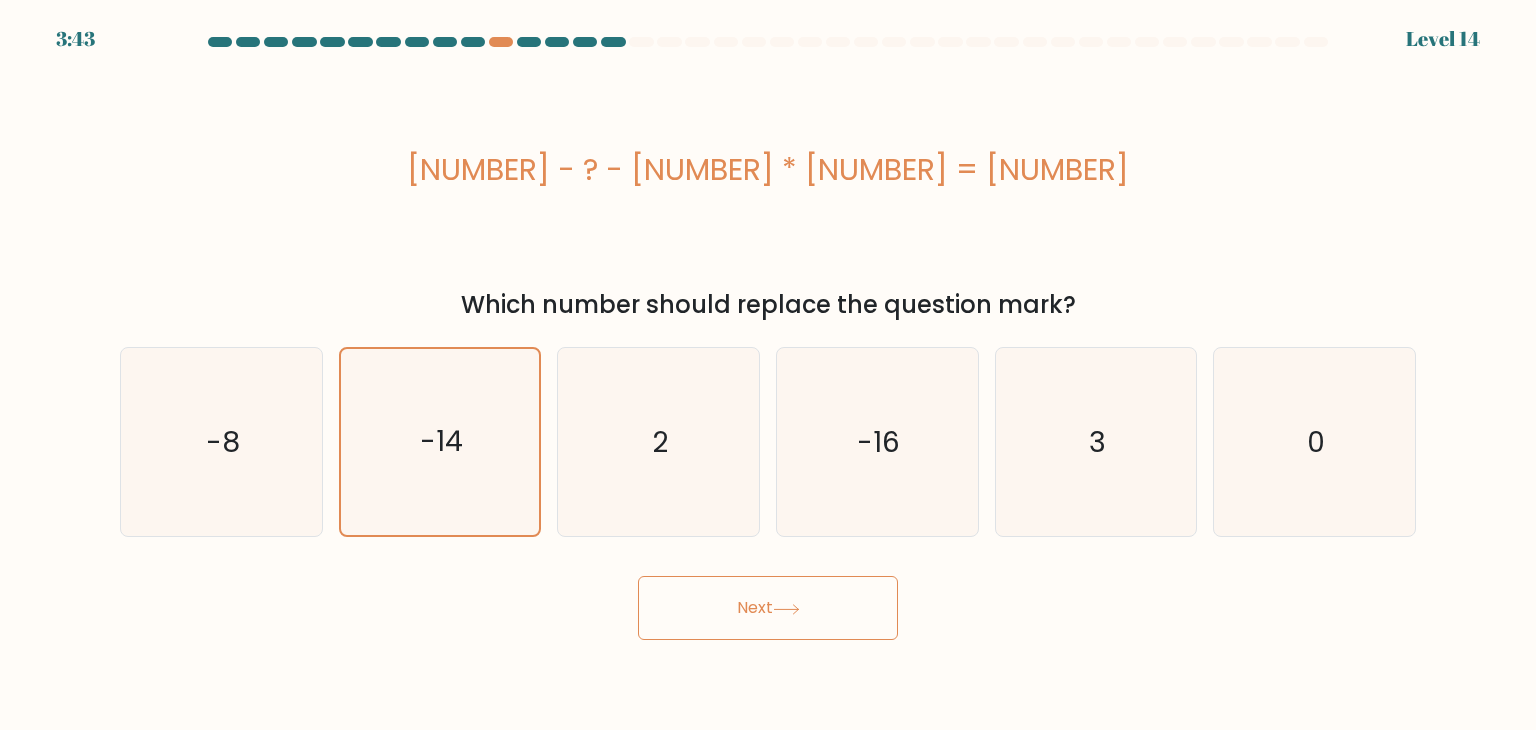 drag, startPoint x: 699, startPoint y: 566, endPoint x: 700, endPoint y: 584, distance: 18.027756 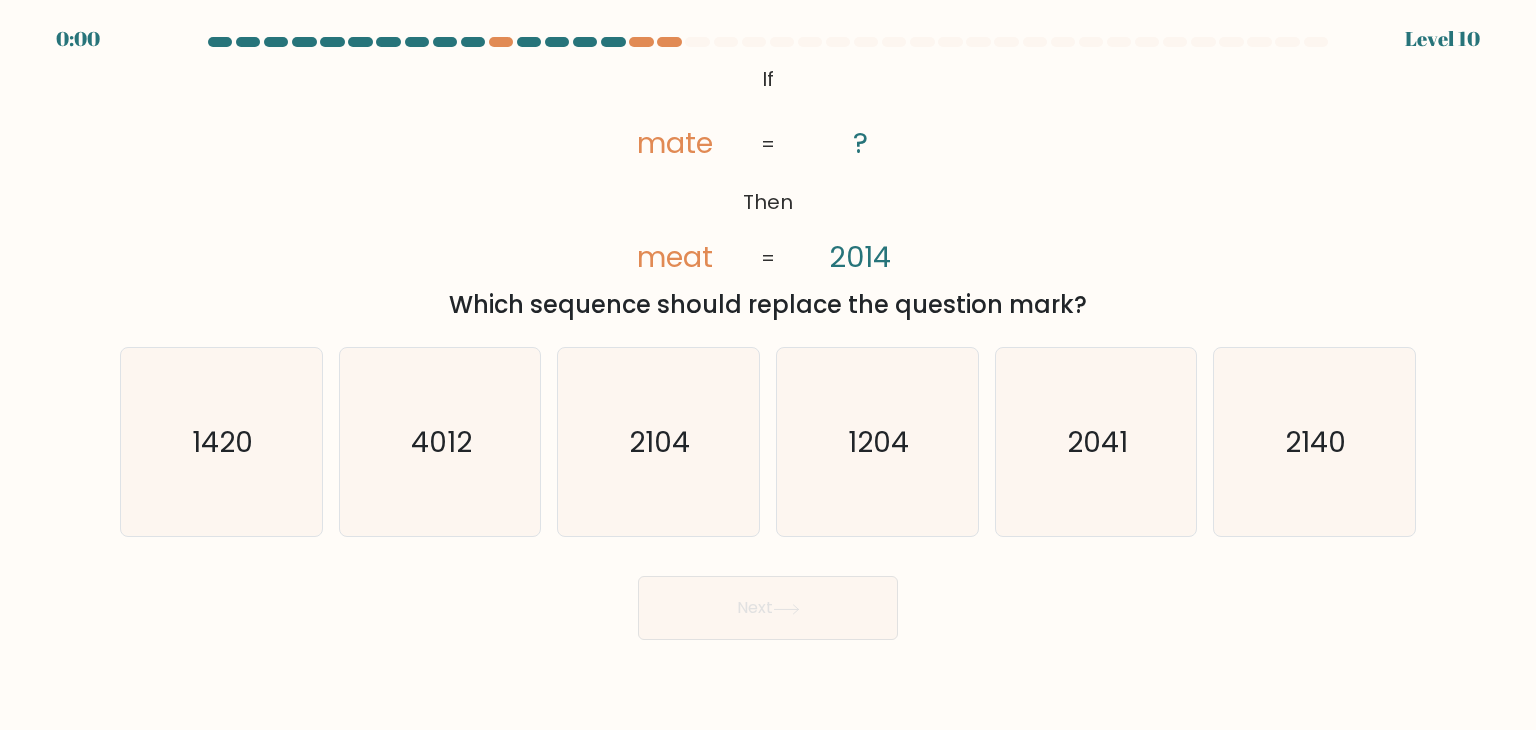 scroll, scrollTop: 0, scrollLeft: 0, axis: both 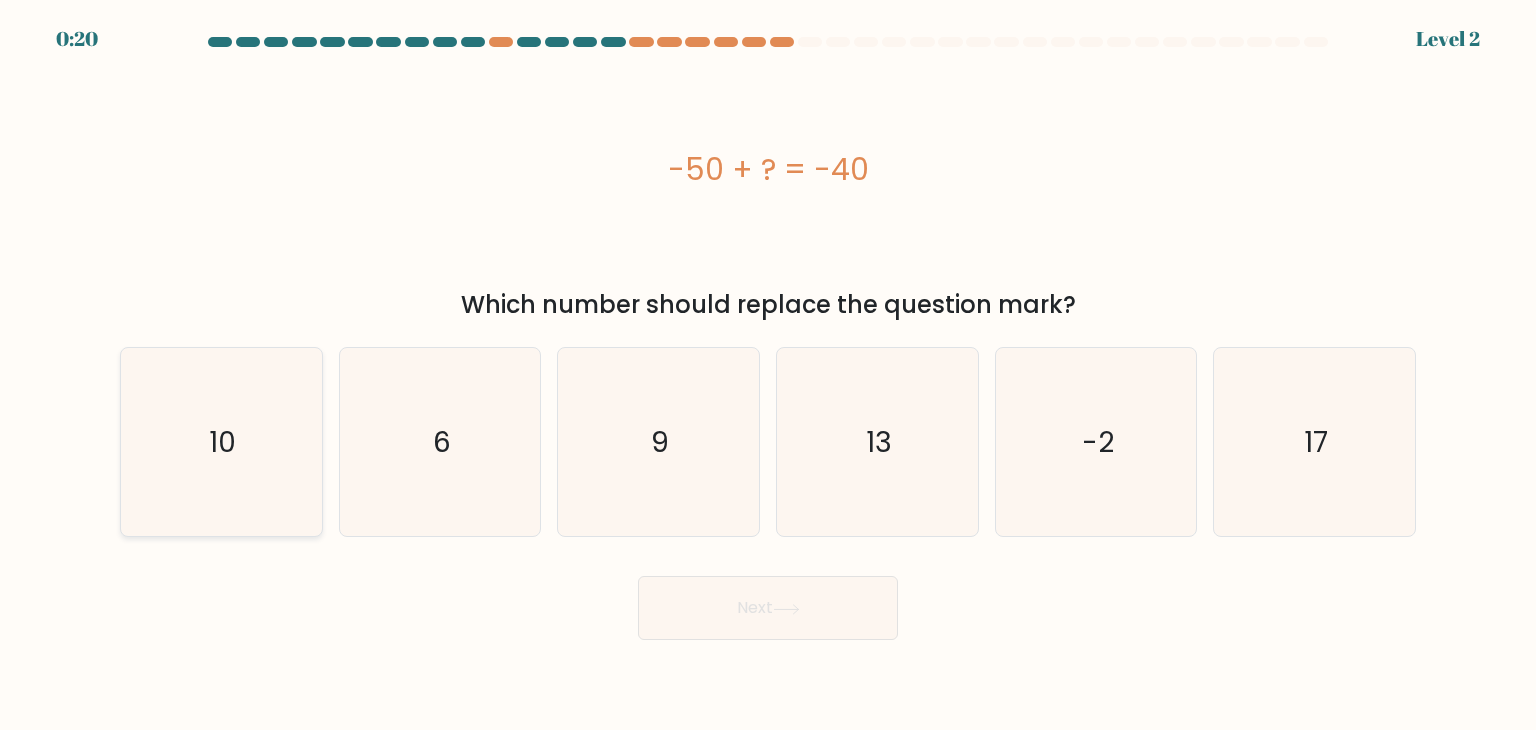 click on "10" 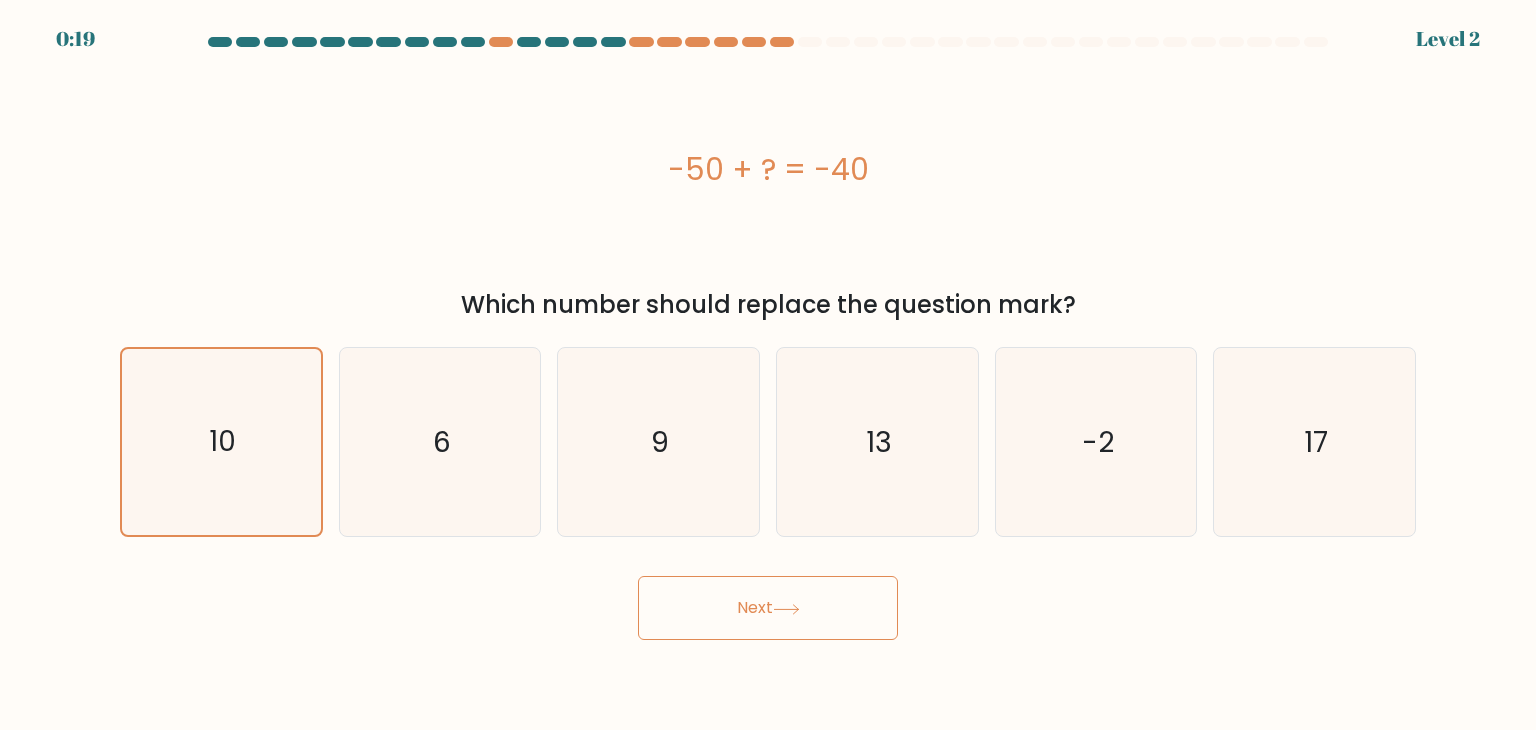click on "Next" at bounding box center [768, 608] 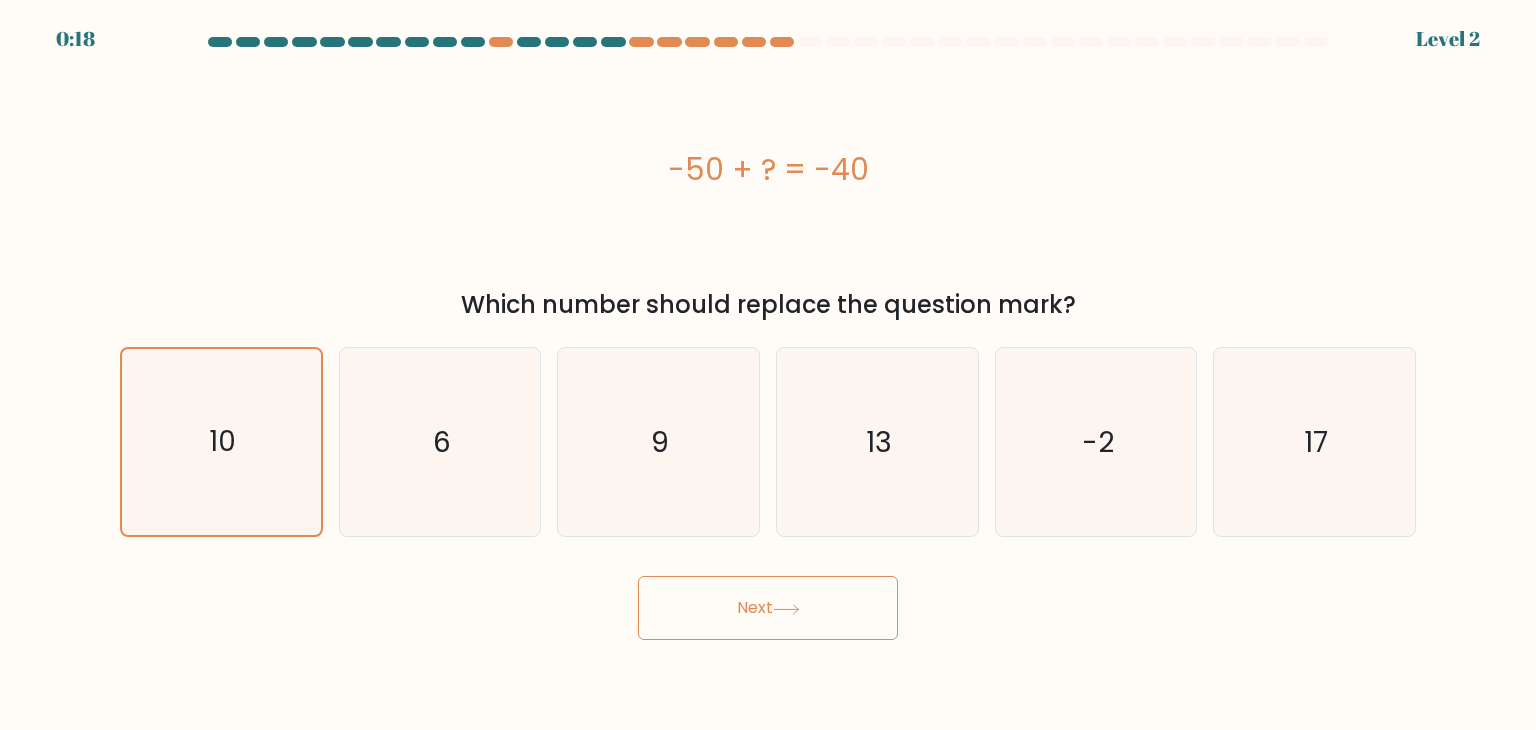 click on "Next" at bounding box center (768, 608) 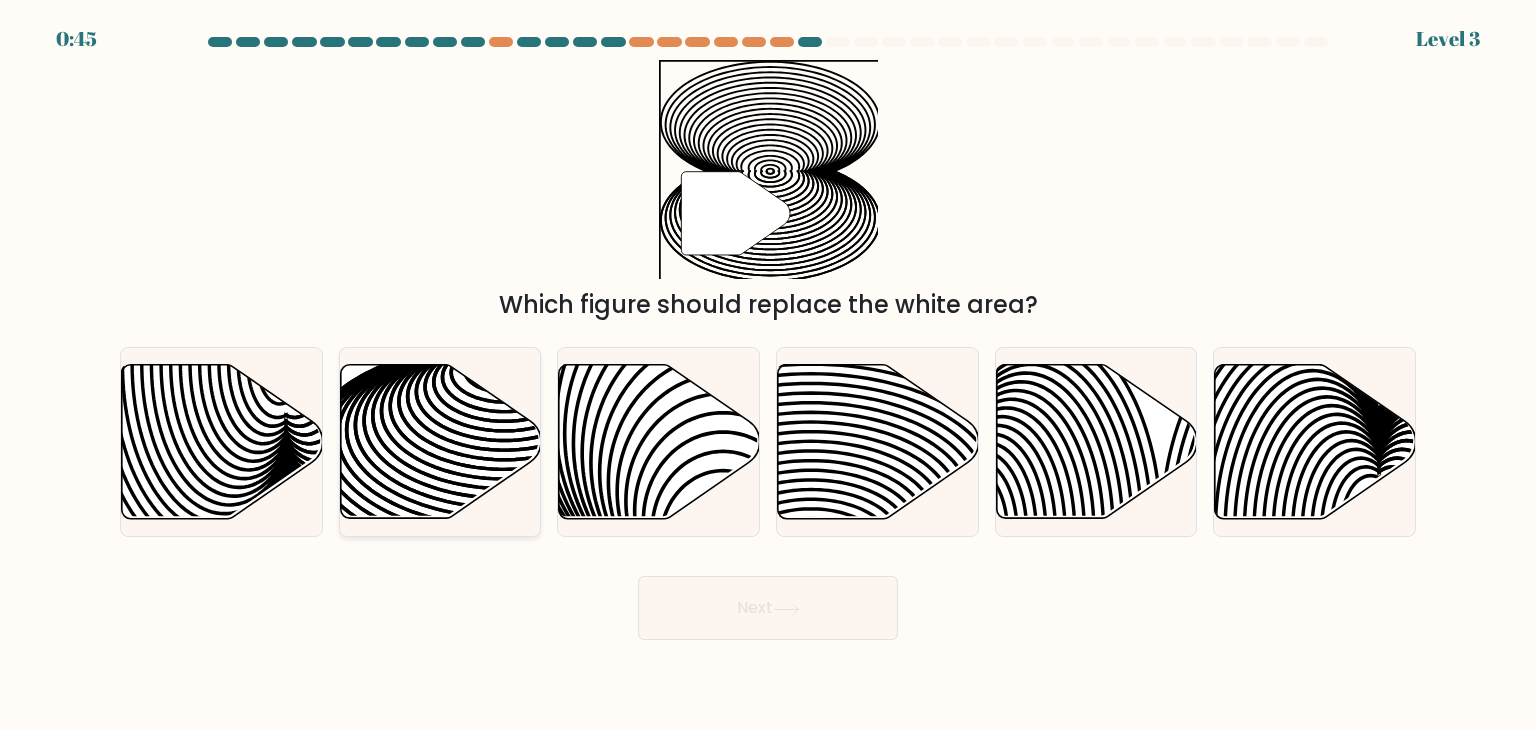 click 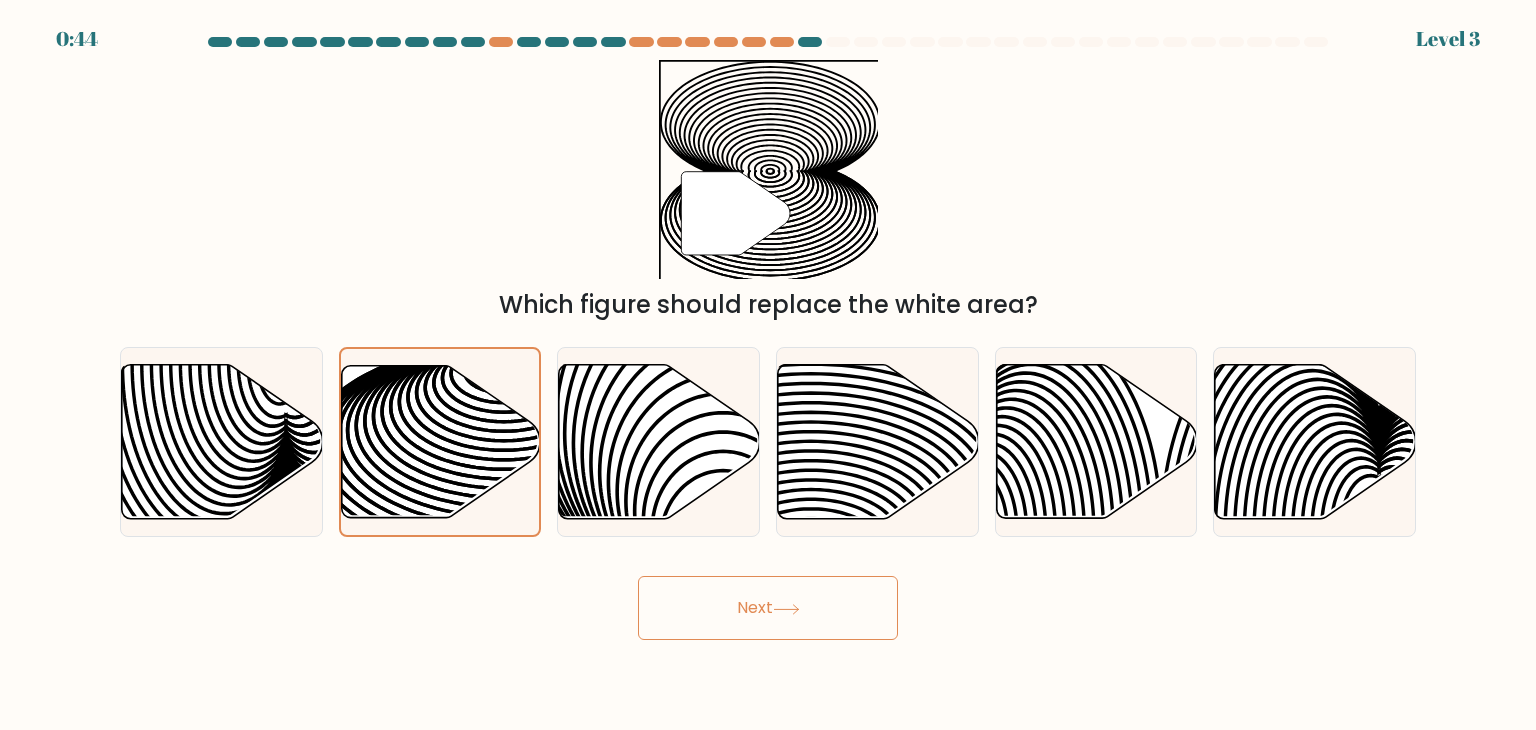click on "Next" at bounding box center (768, 608) 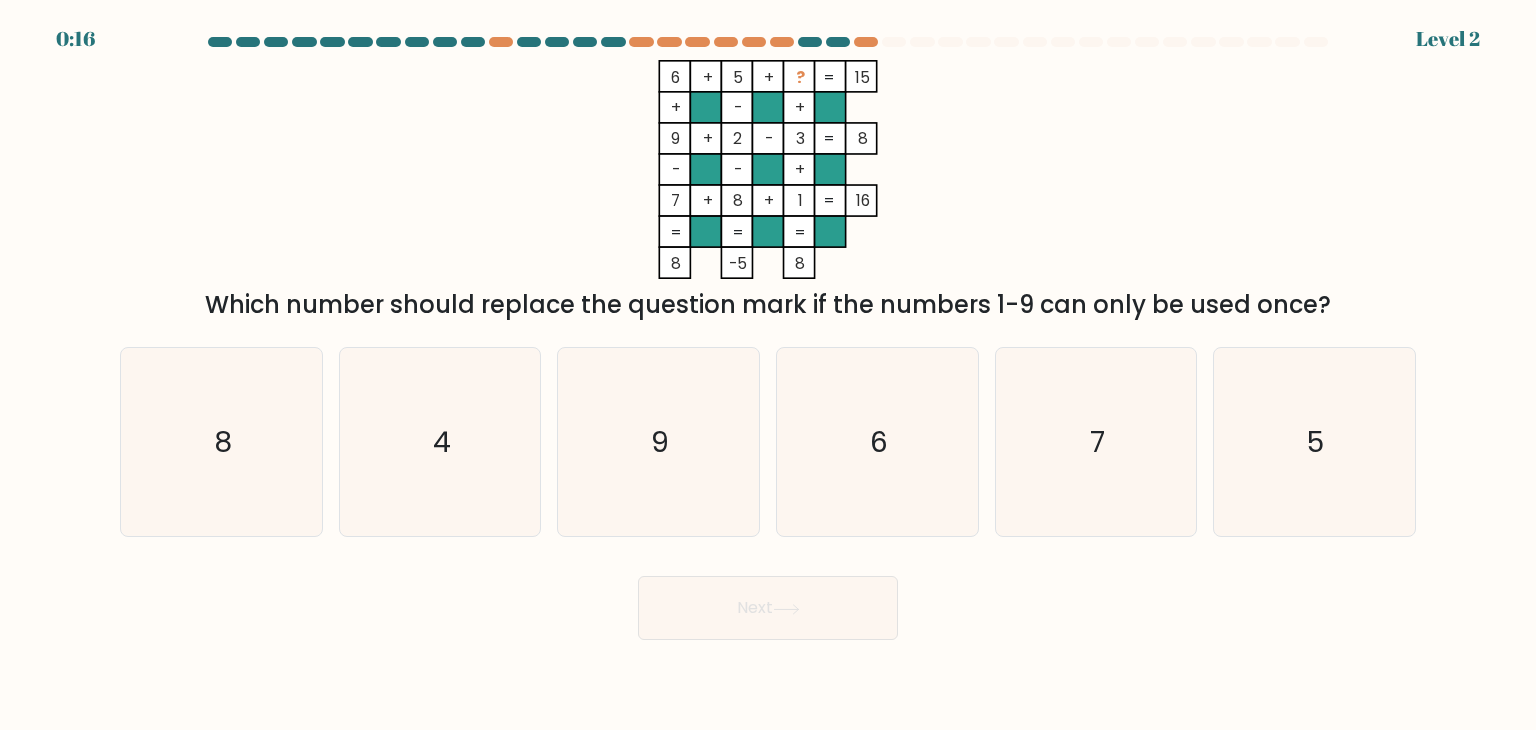scroll, scrollTop: 0, scrollLeft: 0, axis: both 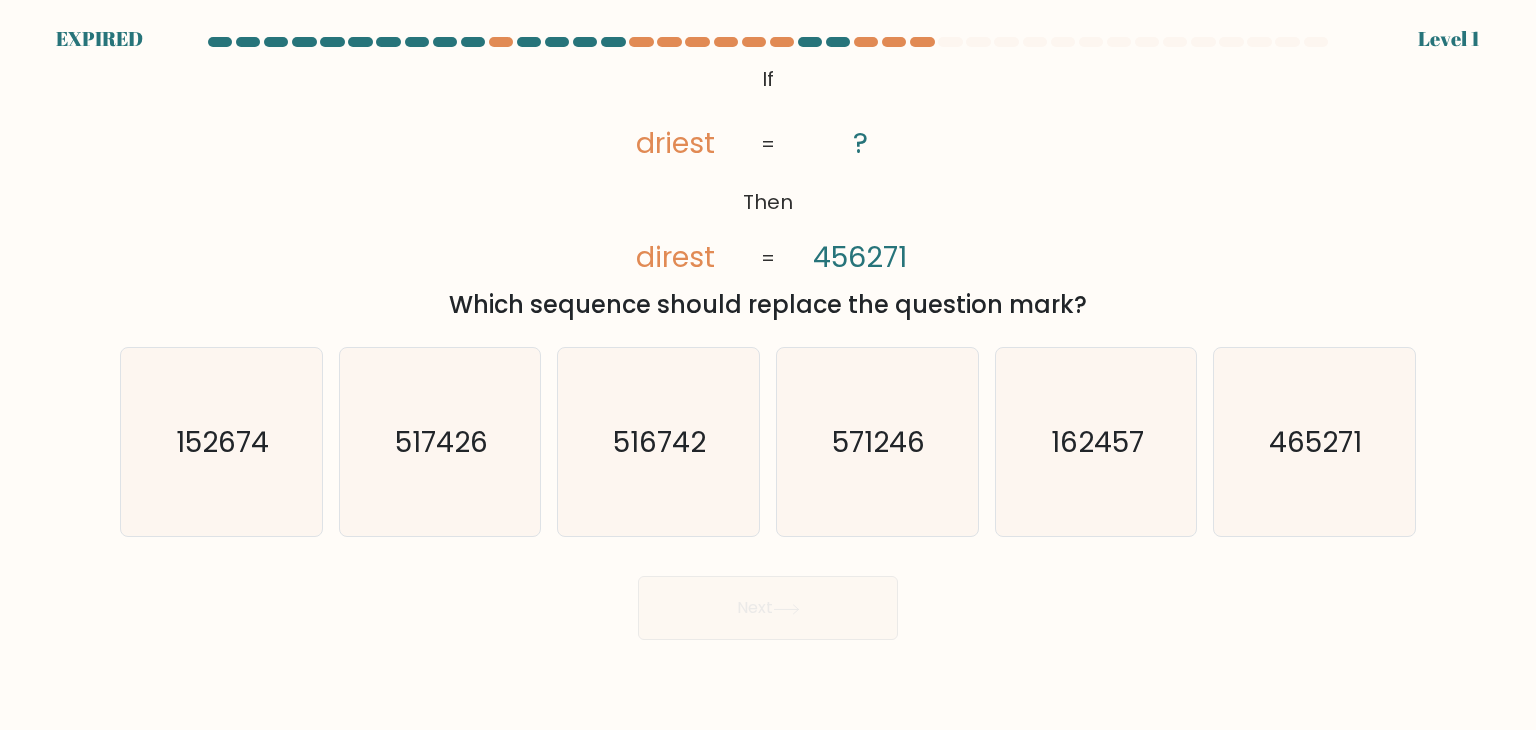 drag, startPoint x: 0, startPoint y: 0, endPoint x: 576, endPoint y: 205, distance: 611.3927 